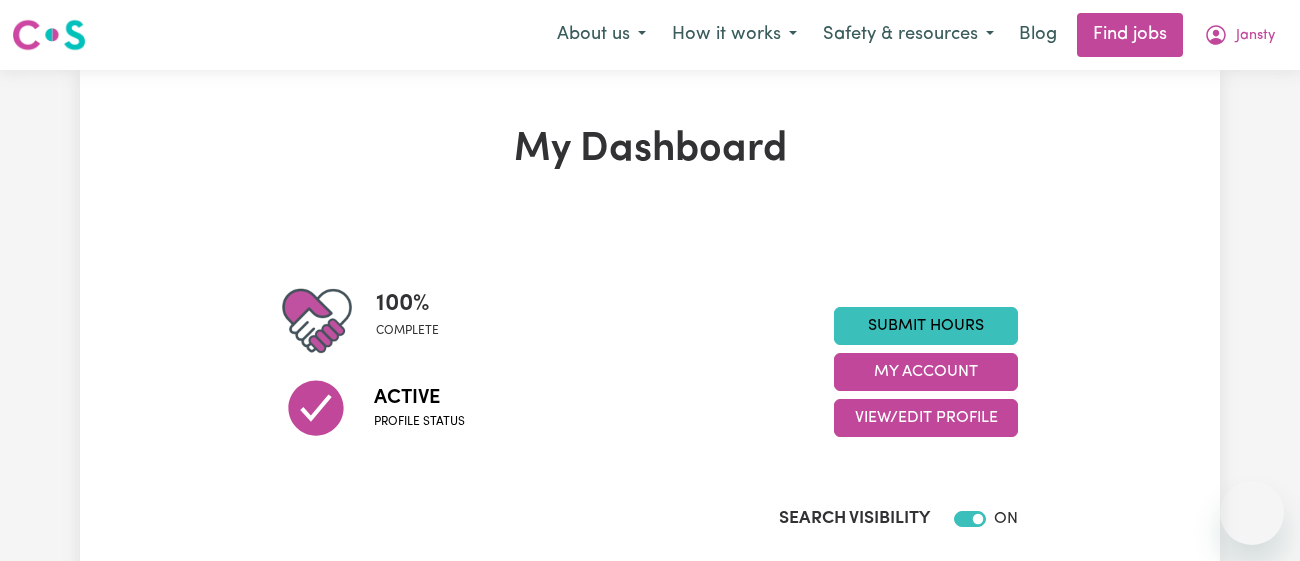 scroll, scrollTop: 0, scrollLeft: 0, axis: both 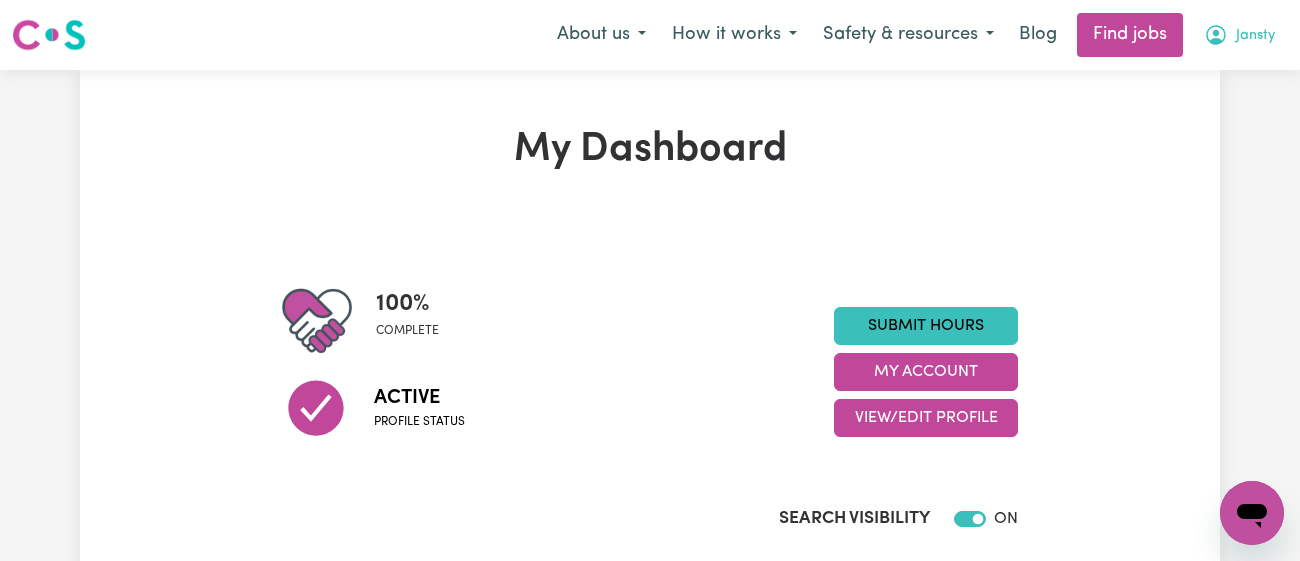 click on "Jansty" at bounding box center [1255, 36] 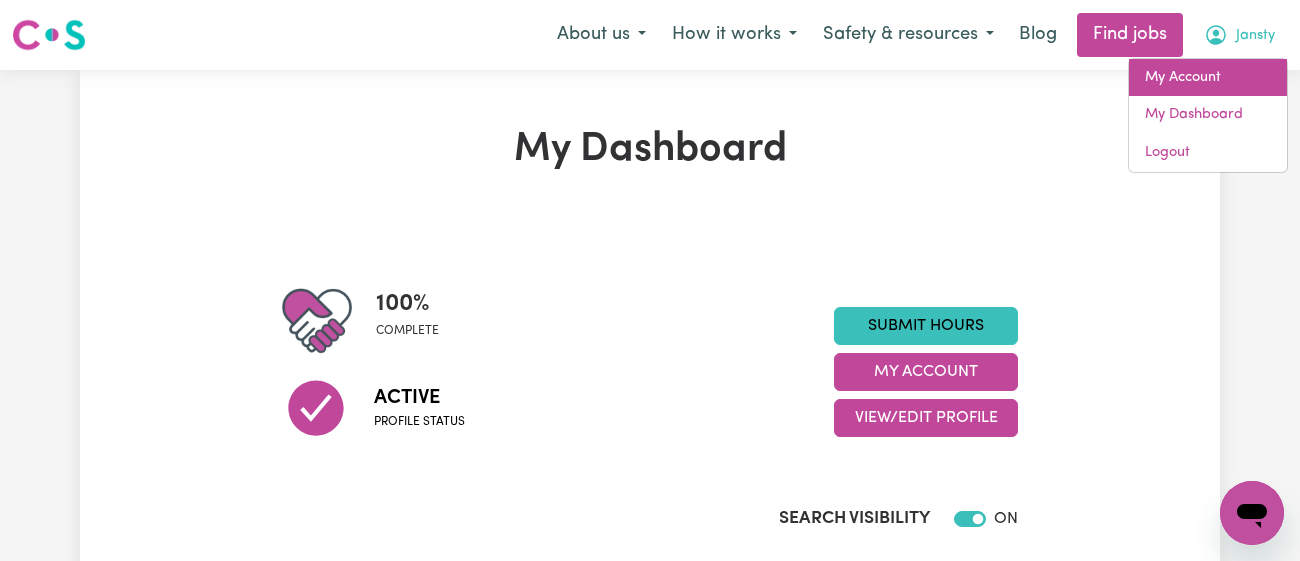 click on "My Account" at bounding box center [1208, 78] 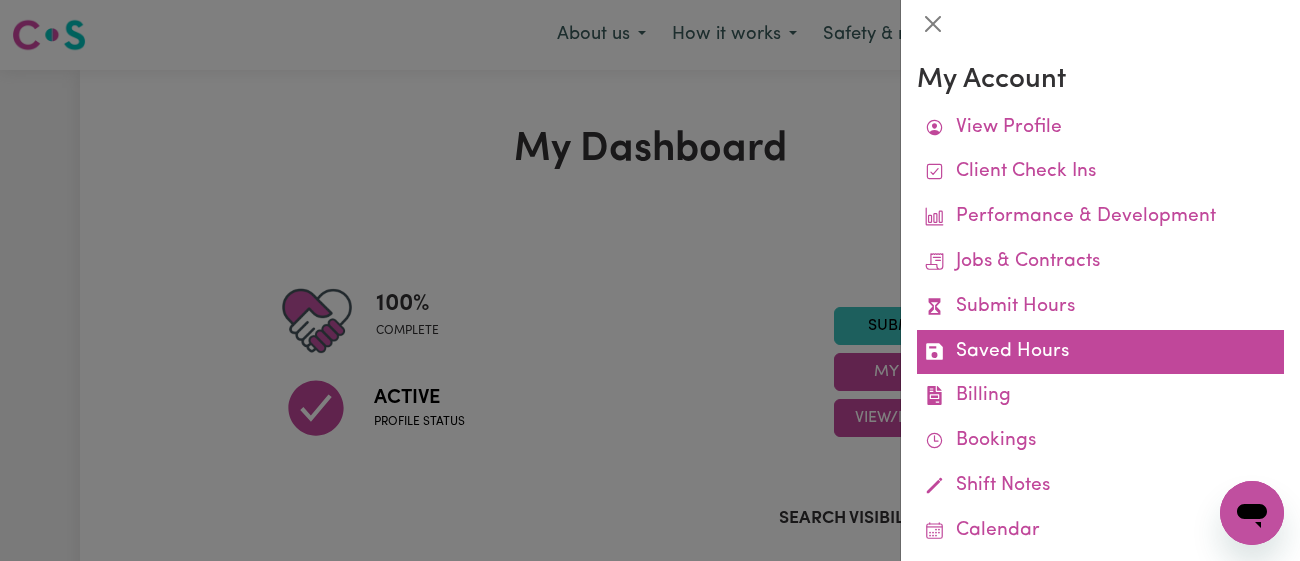 click on "Saved Hours" at bounding box center (1100, 352) 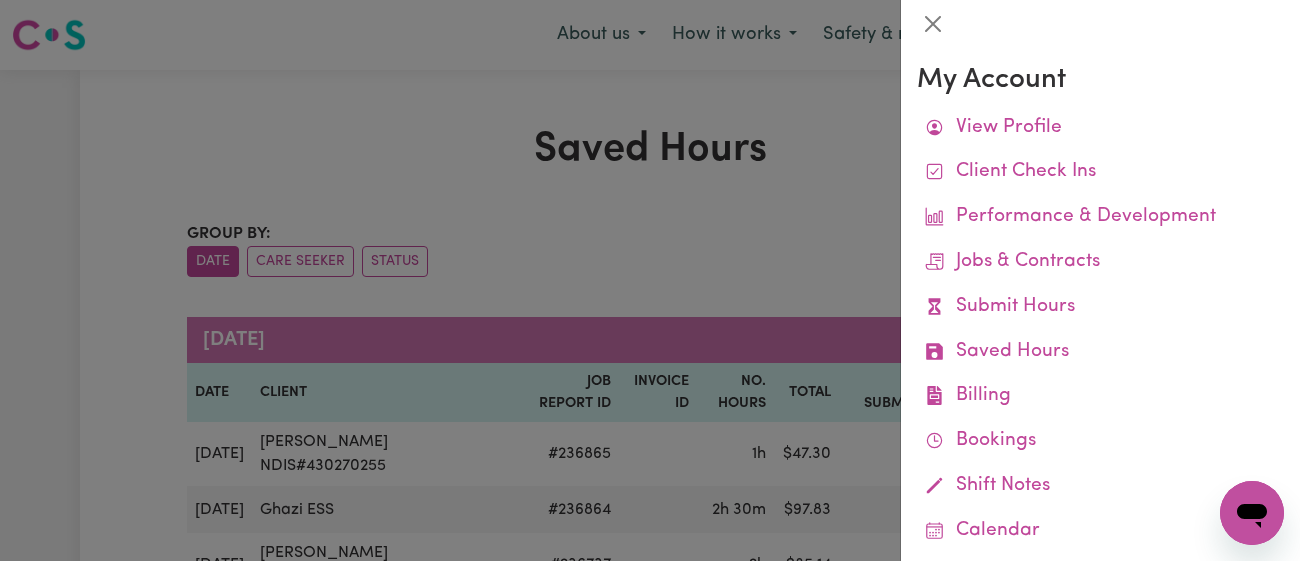 click at bounding box center [650, 280] 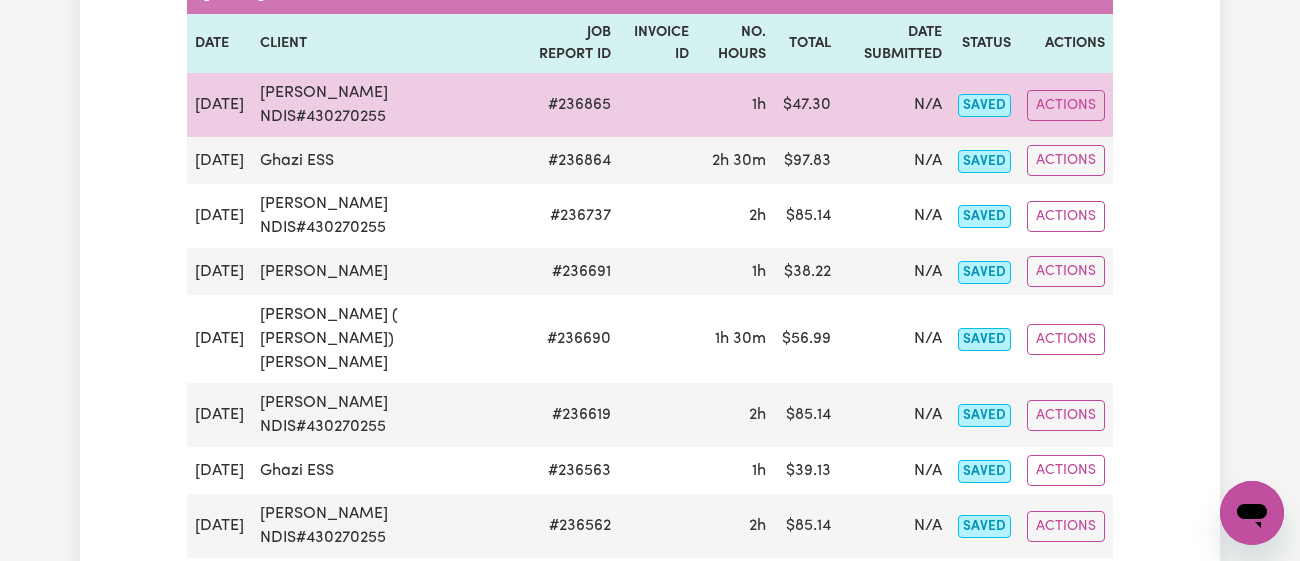 scroll, scrollTop: 336, scrollLeft: 0, axis: vertical 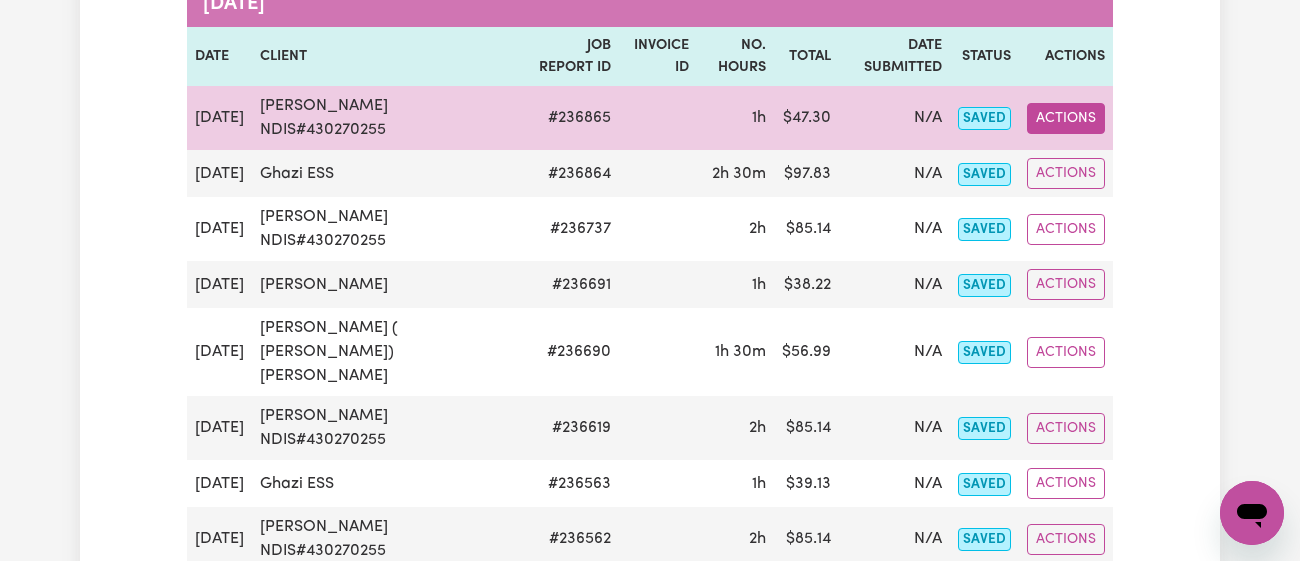 click on "Actions" at bounding box center [1066, 118] 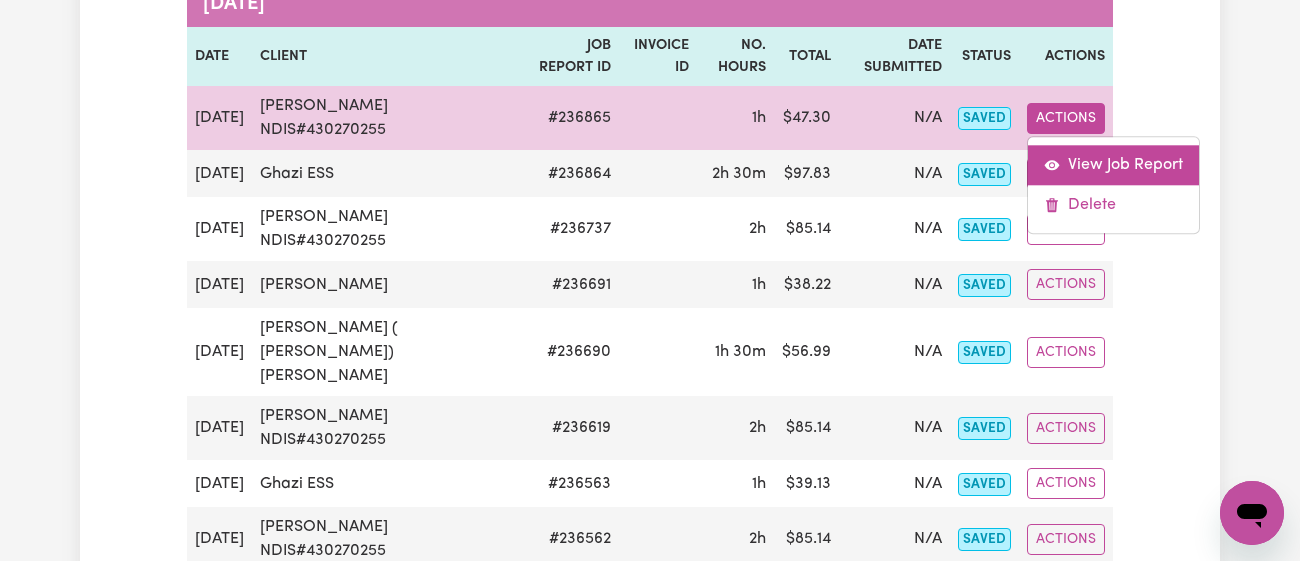 click on "View Job Report" at bounding box center (1113, 165) 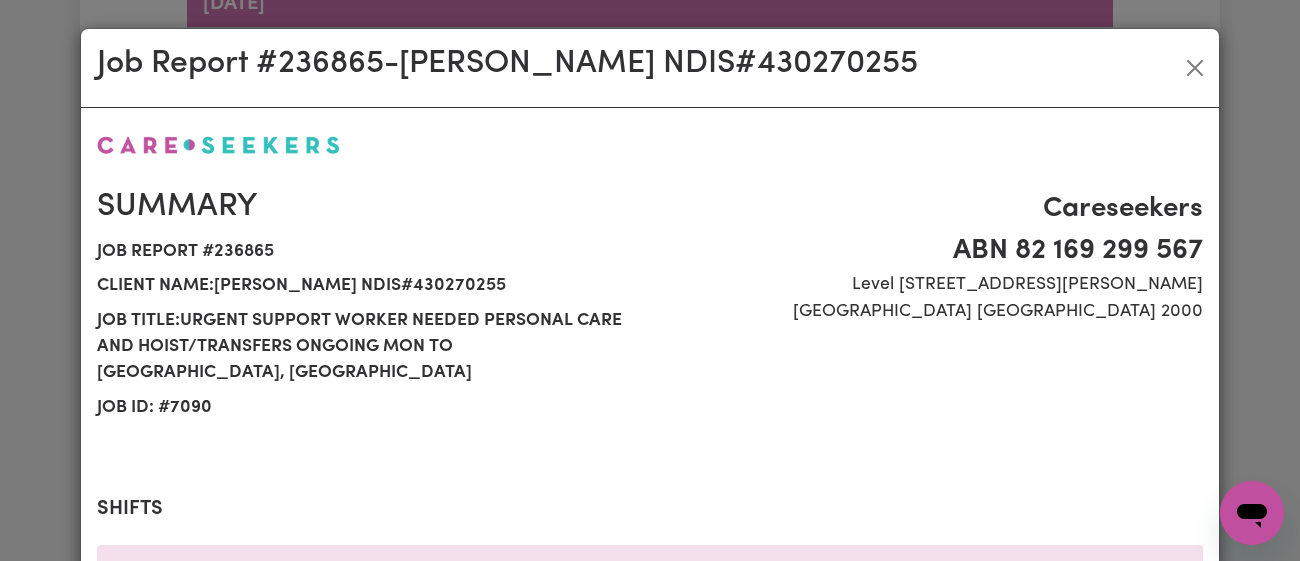 select on "51.98-[DATE]" 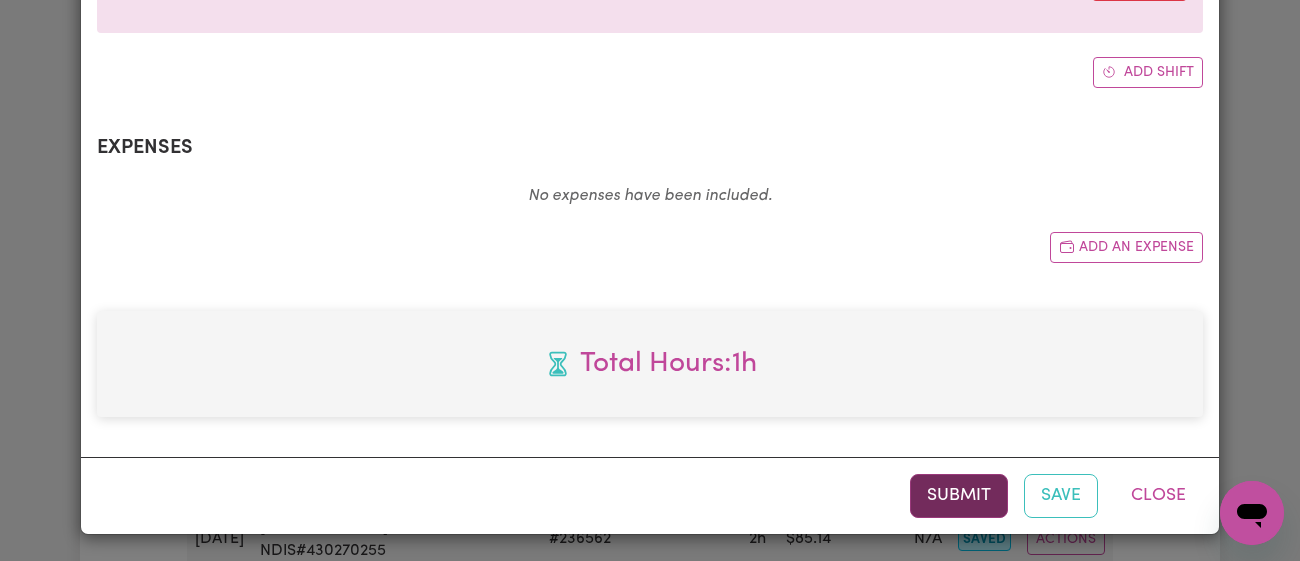 click on "Submit" at bounding box center (959, 496) 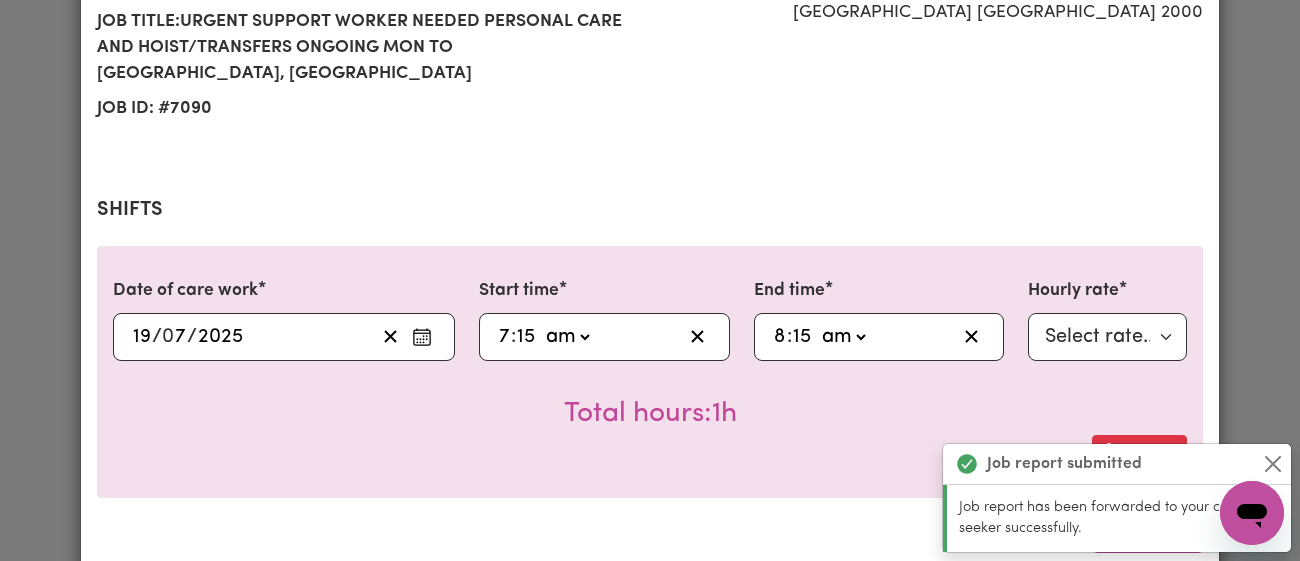 scroll, scrollTop: 0, scrollLeft: 0, axis: both 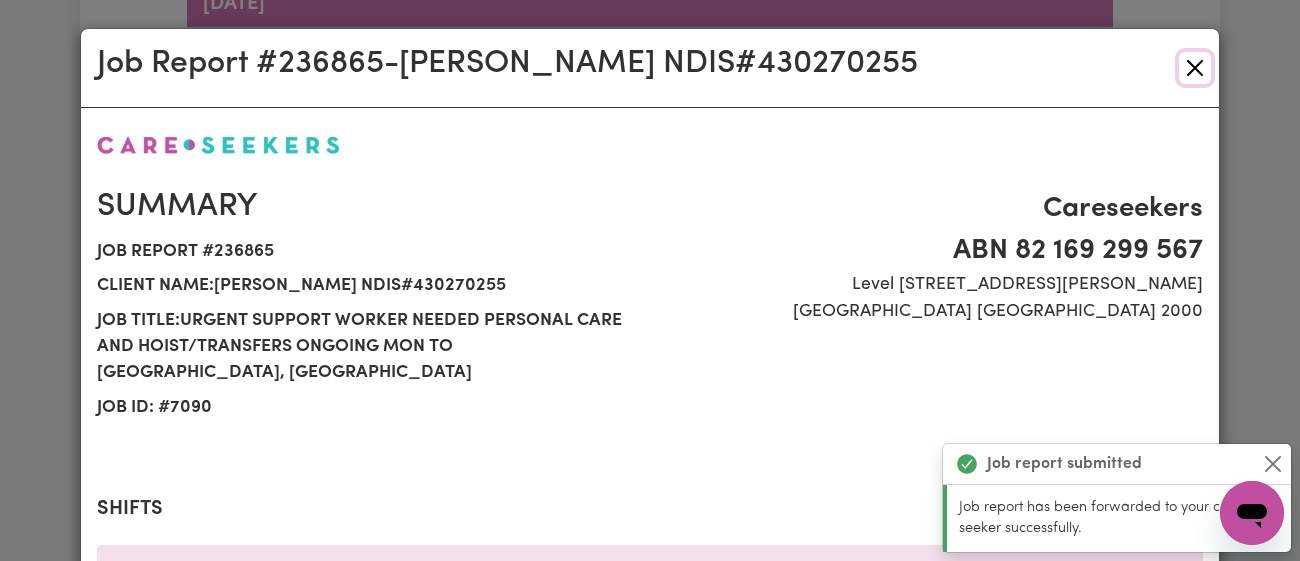 click at bounding box center (1195, 68) 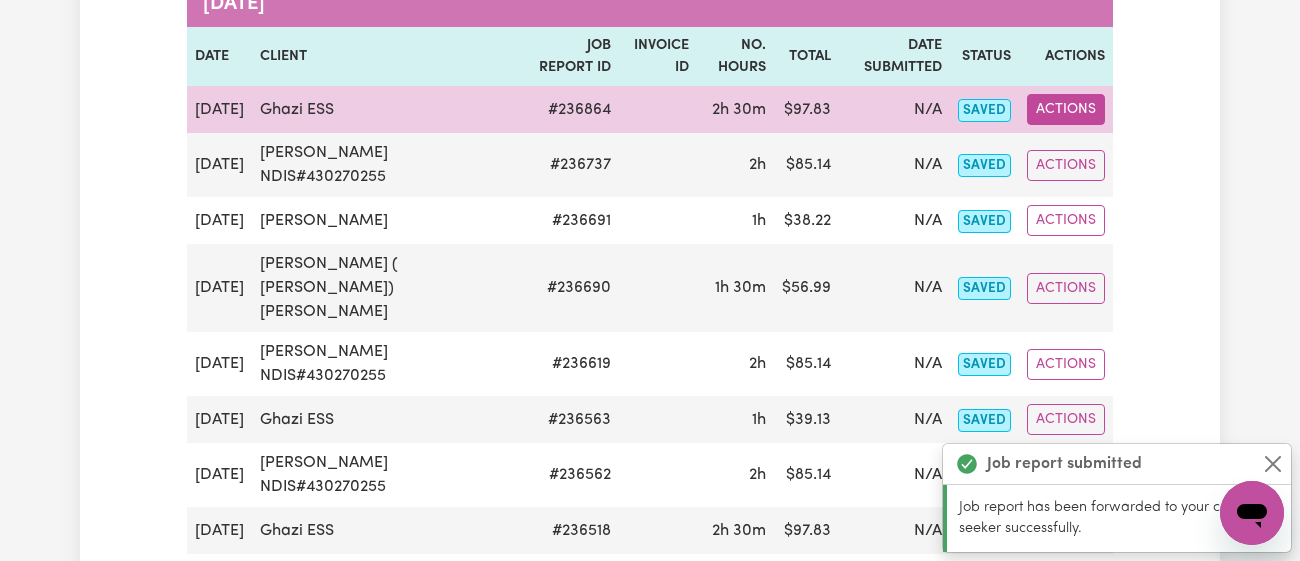 click on "Actions" at bounding box center [1066, 109] 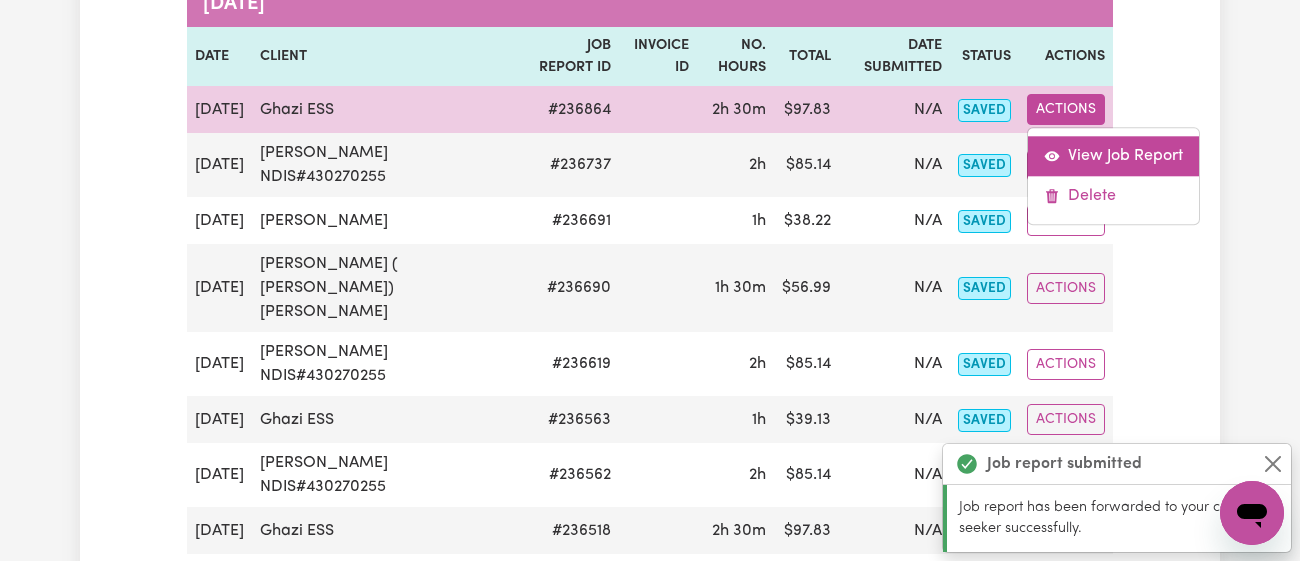 click on "View Job Report" at bounding box center (1113, 157) 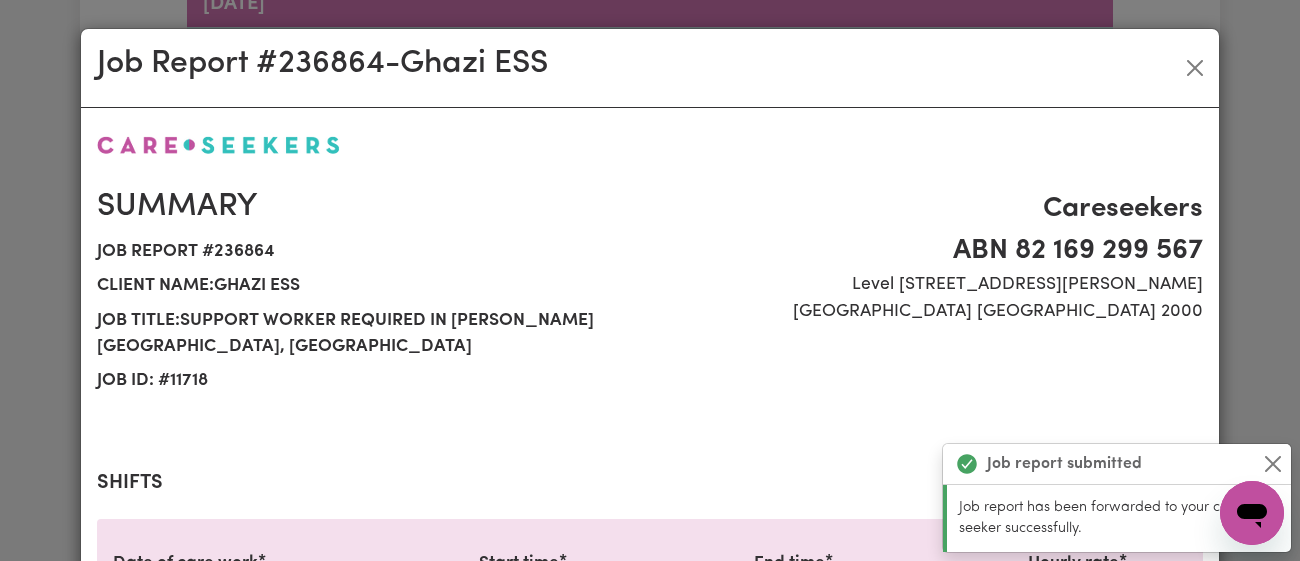 select on "43-Weekday" 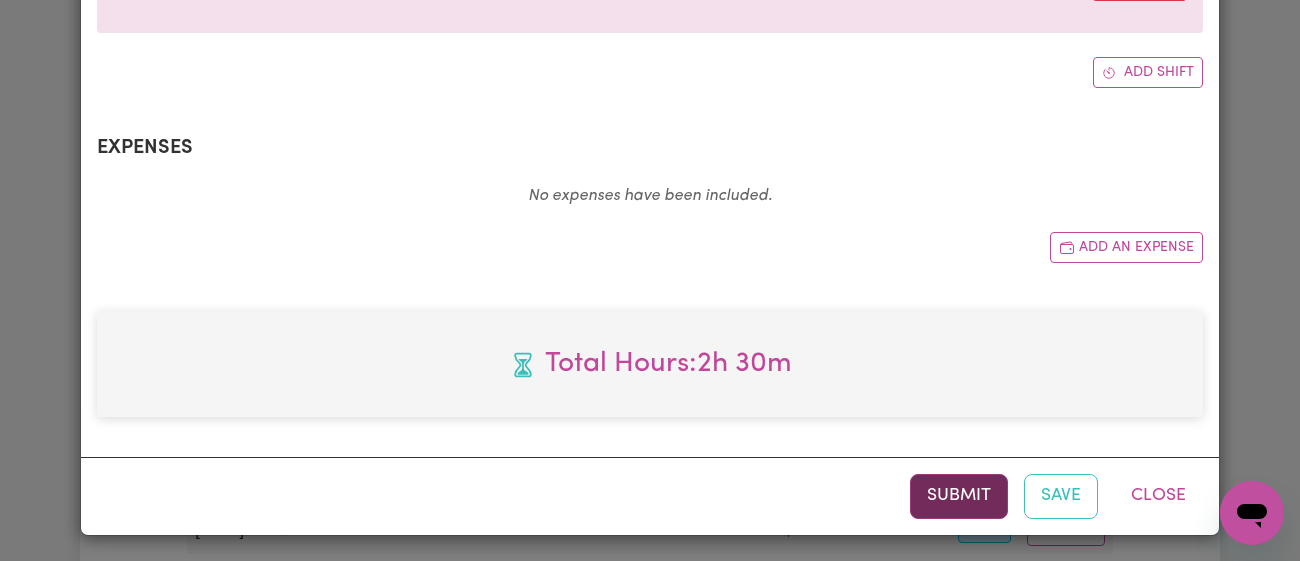 click on "Submit" at bounding box center [959, 496] 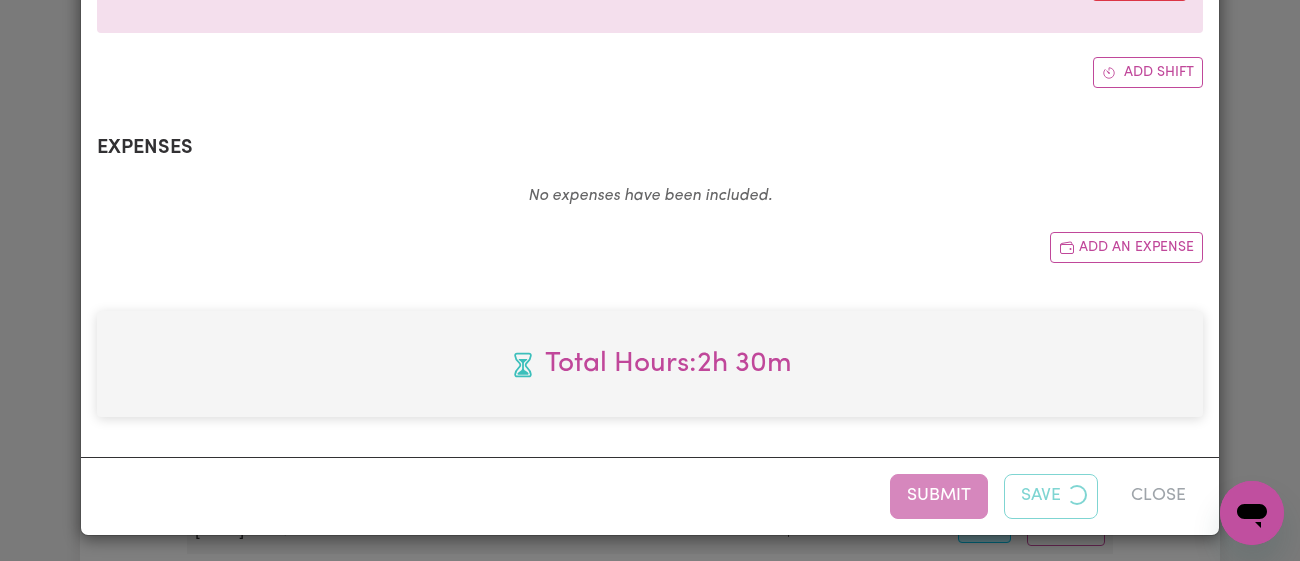 scroll, scrollTop: 0, scrollLeft: 0, axis: both 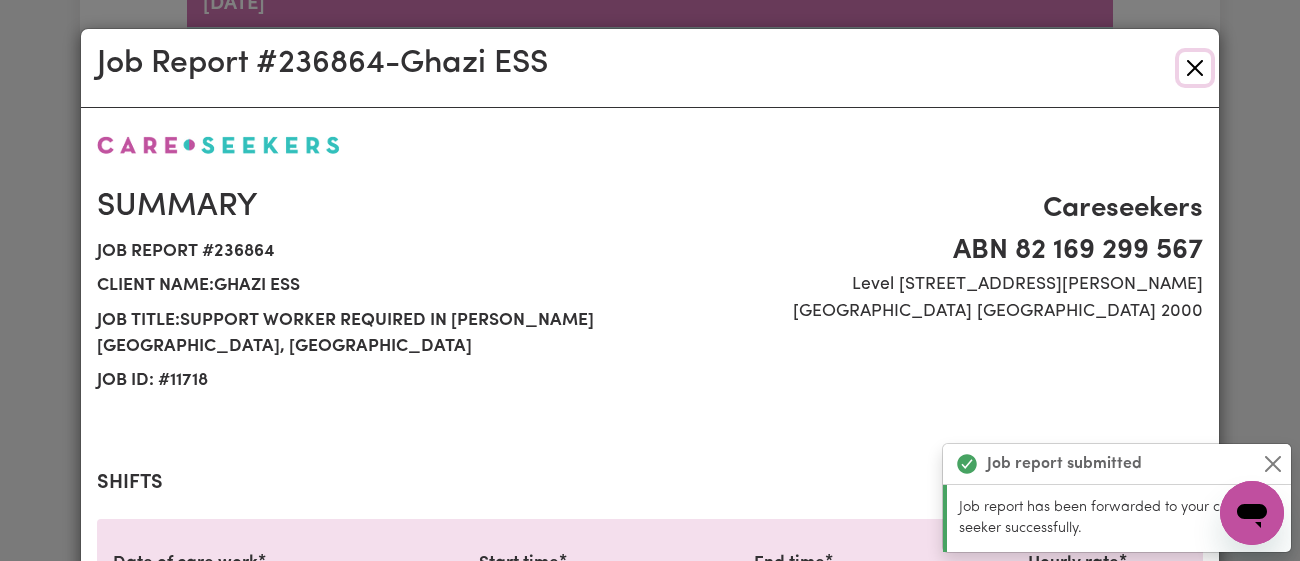 click at bounding box center [1195, 68] 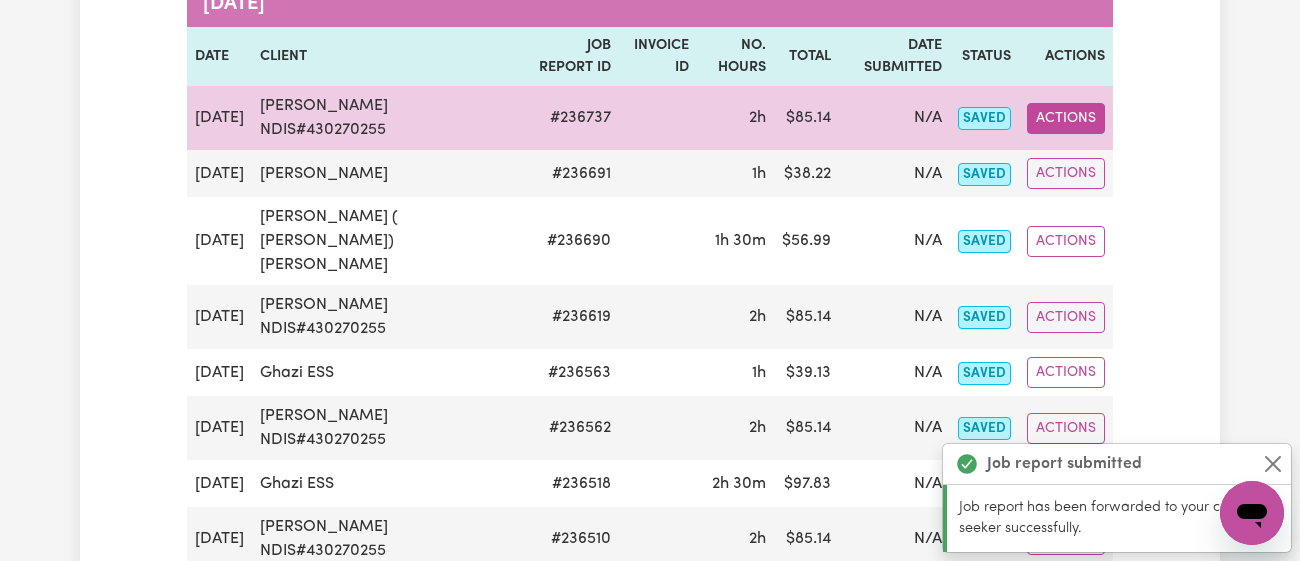 click on "Actions" at bounding box center (1066, 118) 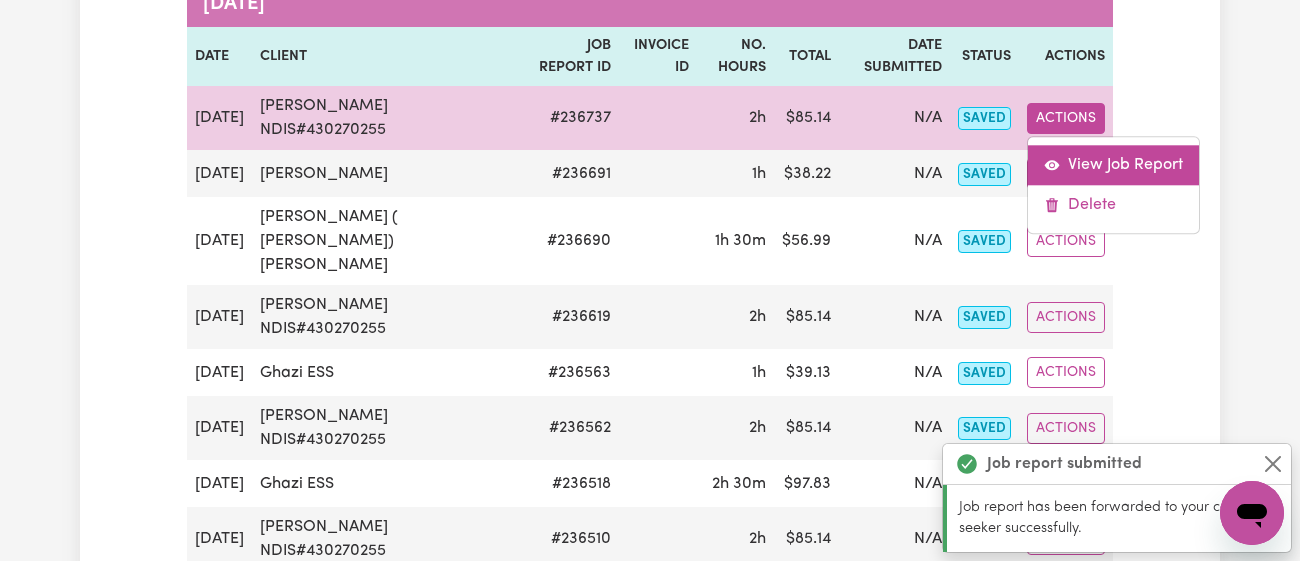 click on "View Job Report" at bounding box center (1113, 165) 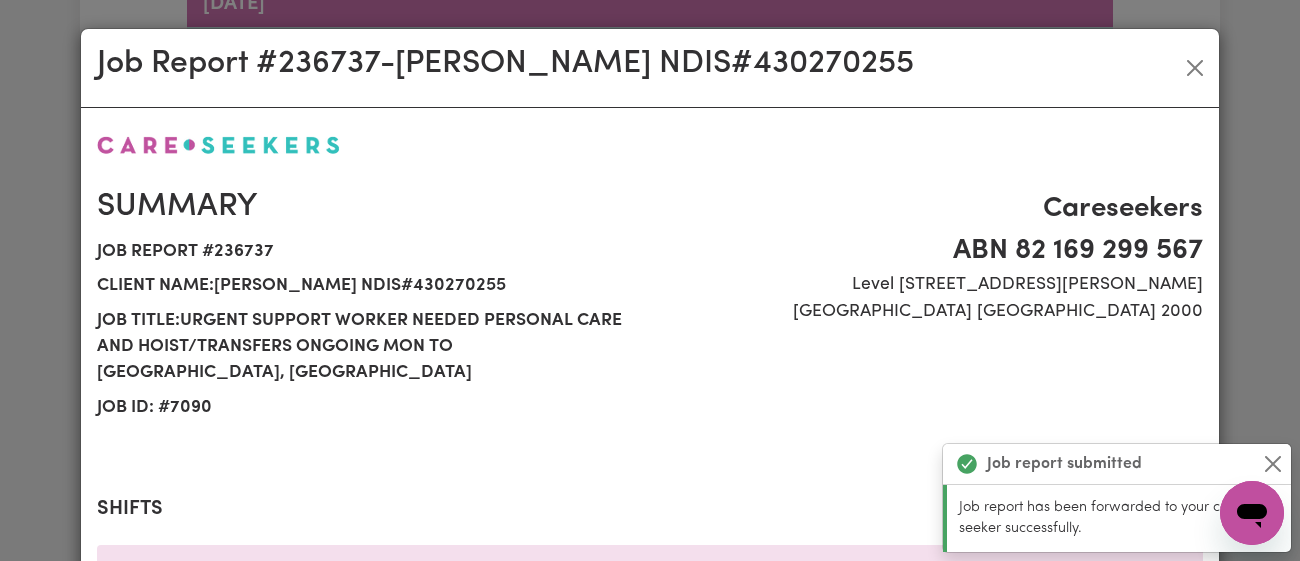 select on "46.78-Weekday" 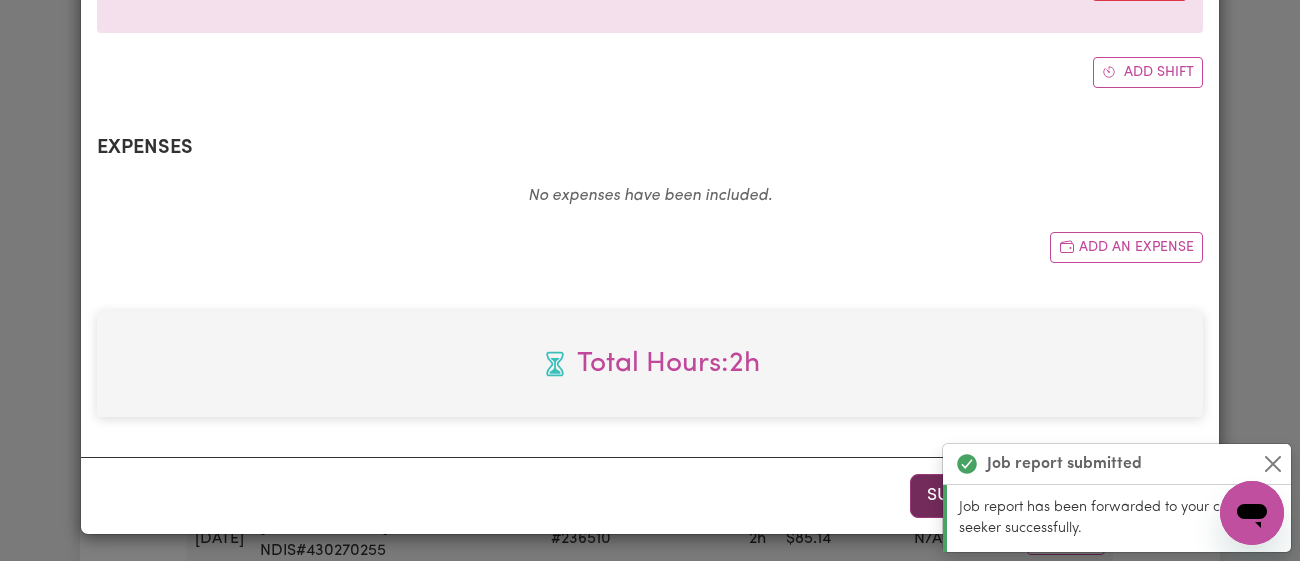 click on "Submit" at bounding box center [959, 496] 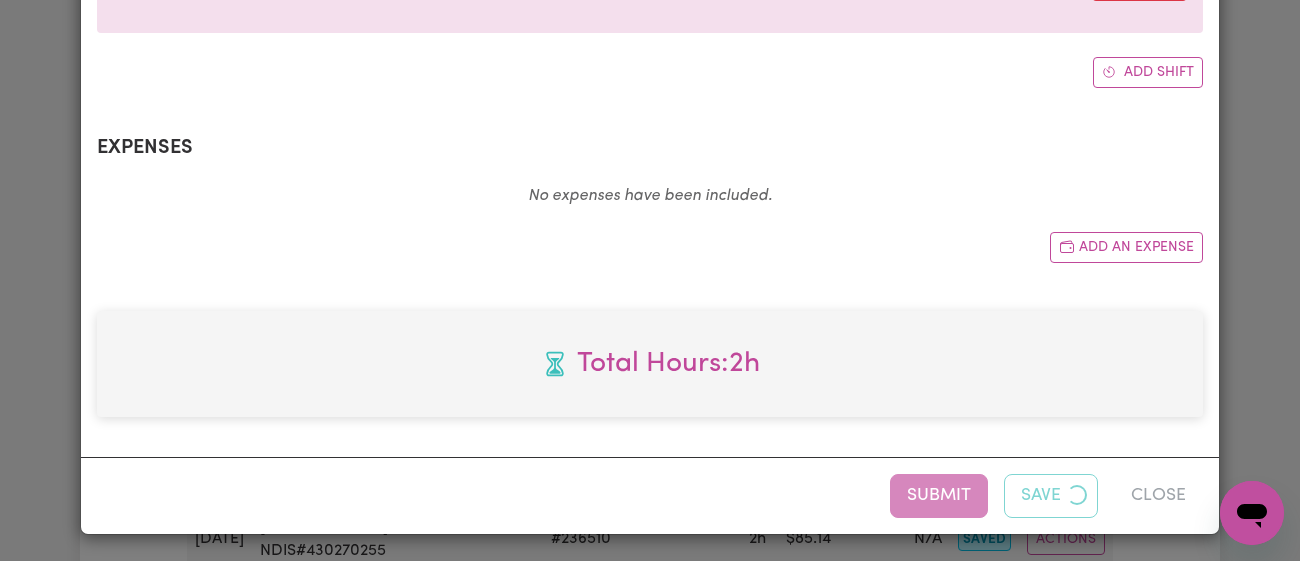 scroll, scrollTop: 0, scrollLeft: 0, axis: both 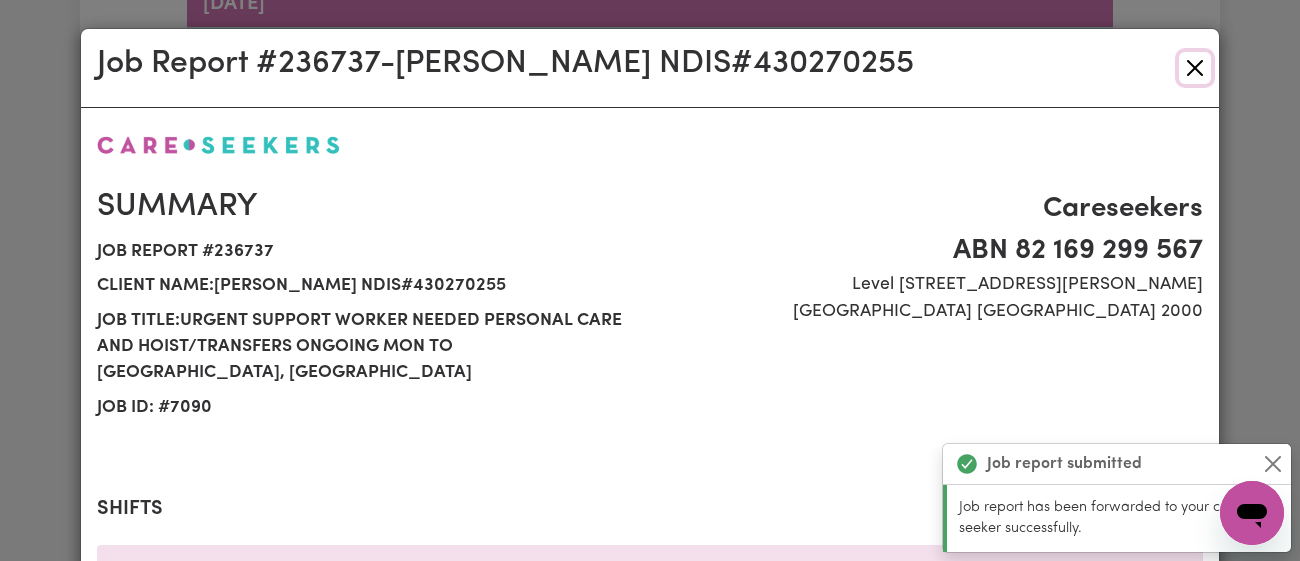 click at bounding box center (1195, 68) 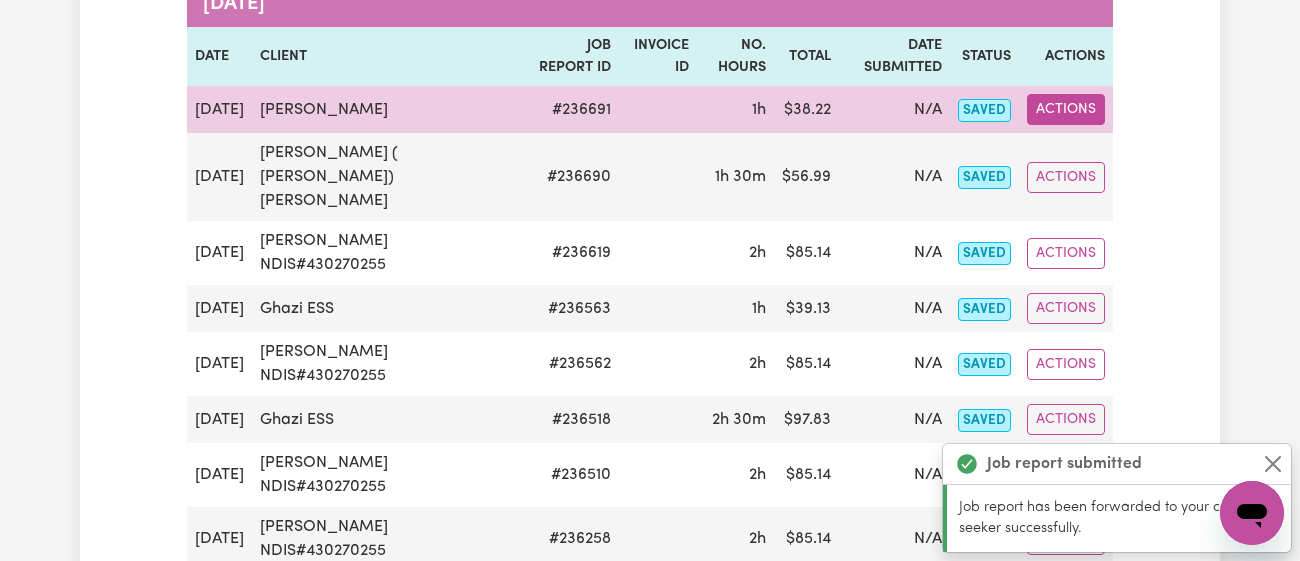 click on "Actions" at bounding box center (1066, 109) 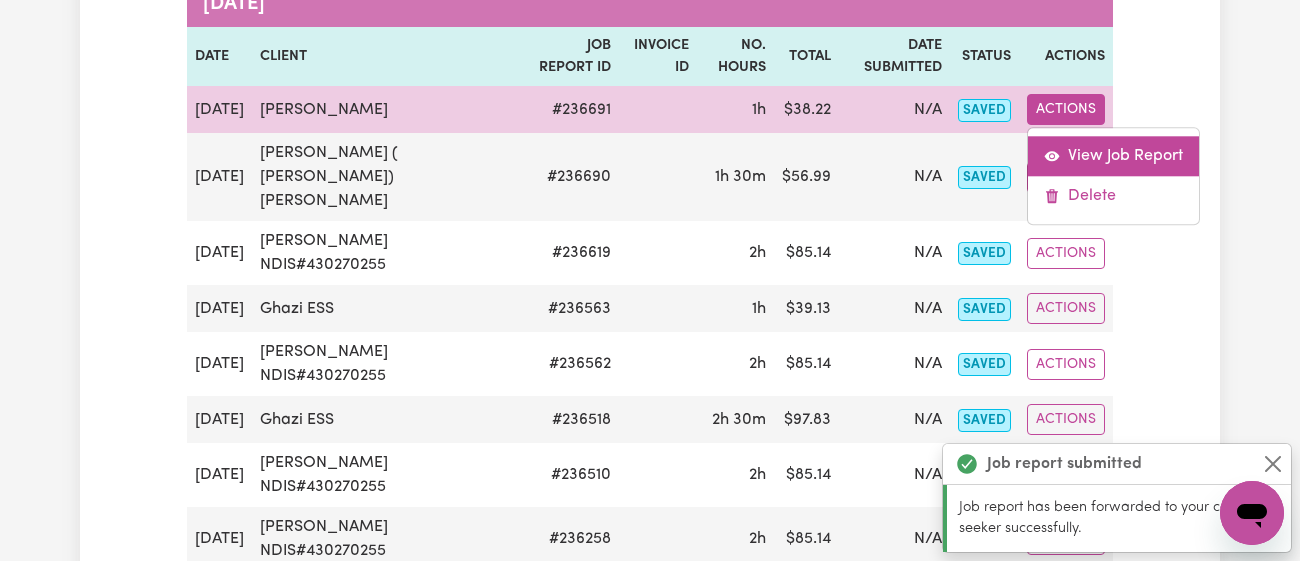 click on "View Job Report" at bounding box center [1113, 157] 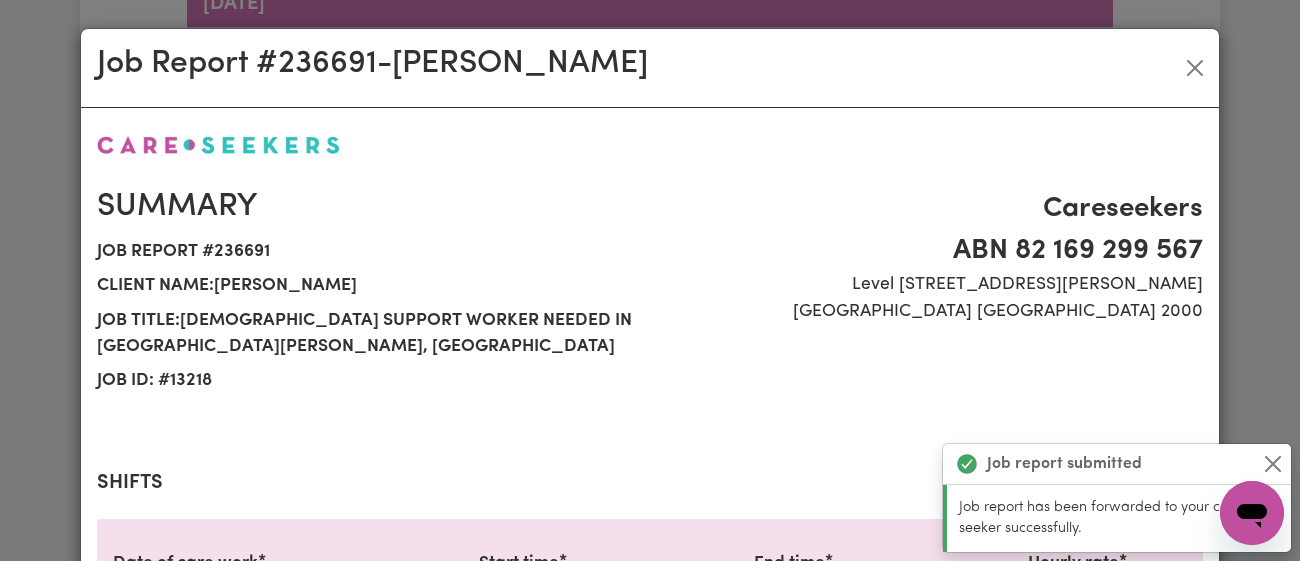 scroll, scrollTop: 737, scrollLeft: 0, axis: vertical 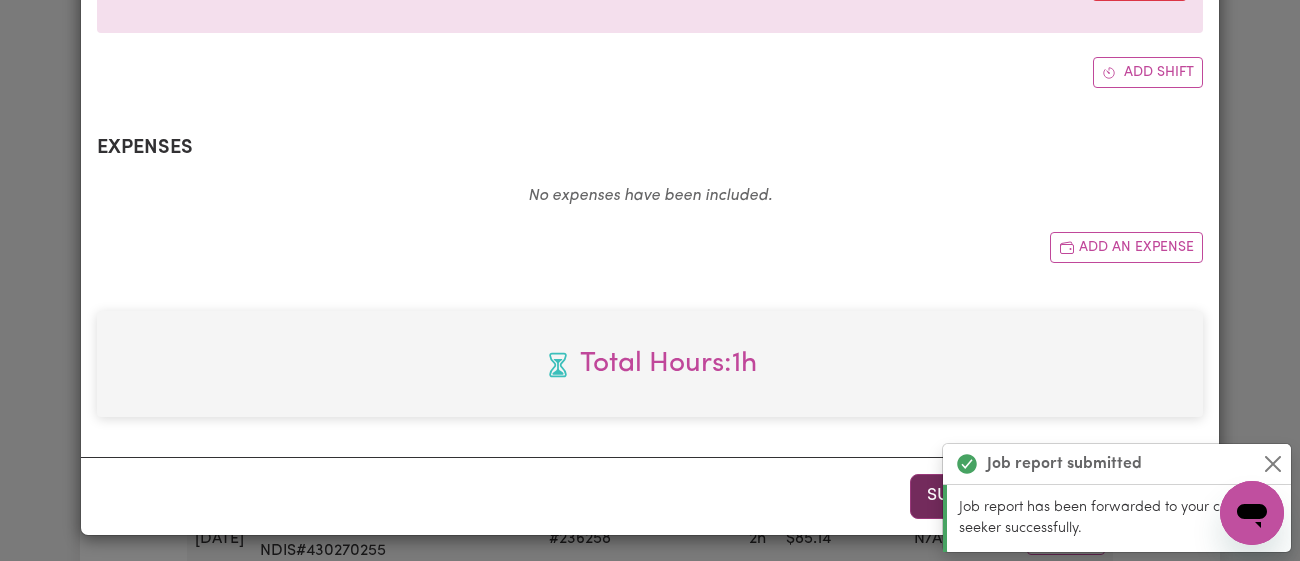 click on "Submit" at bounding box center [959, 496] 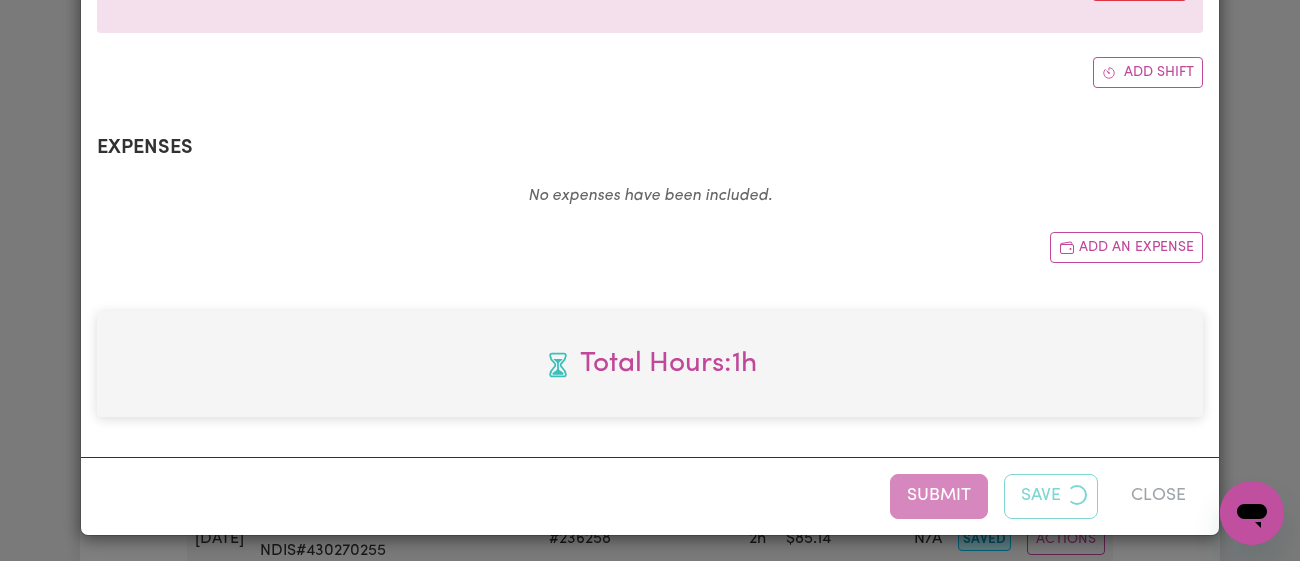 scroll, scrollTop: 0, scrollLeft: 0, axis: both 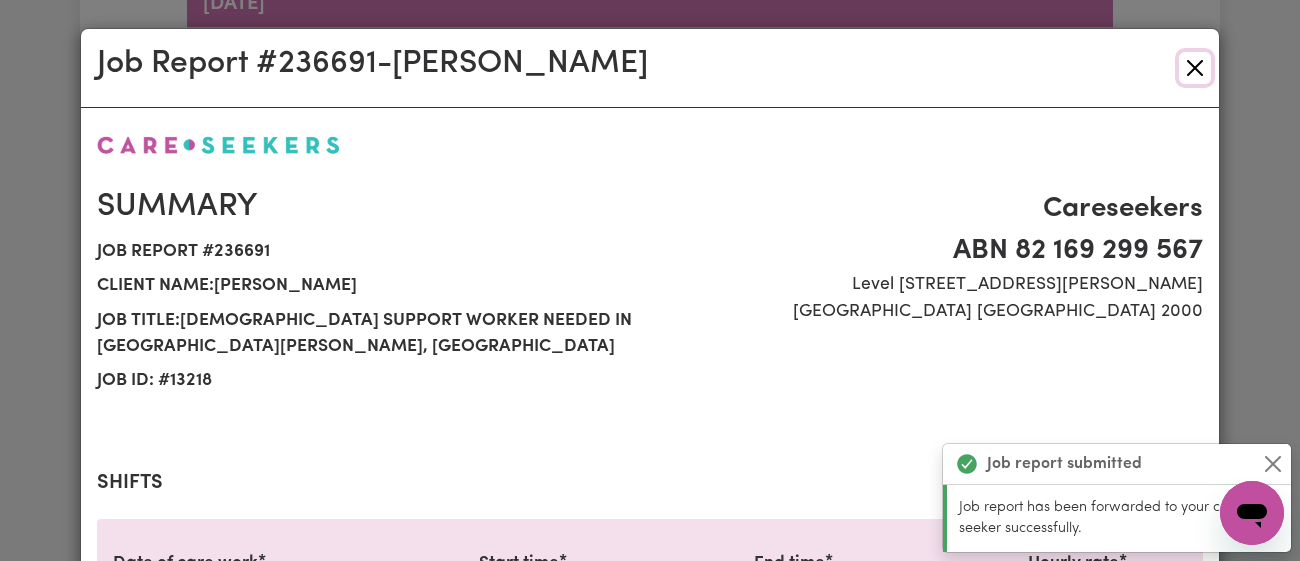 click at bounding box center (1195, 68) 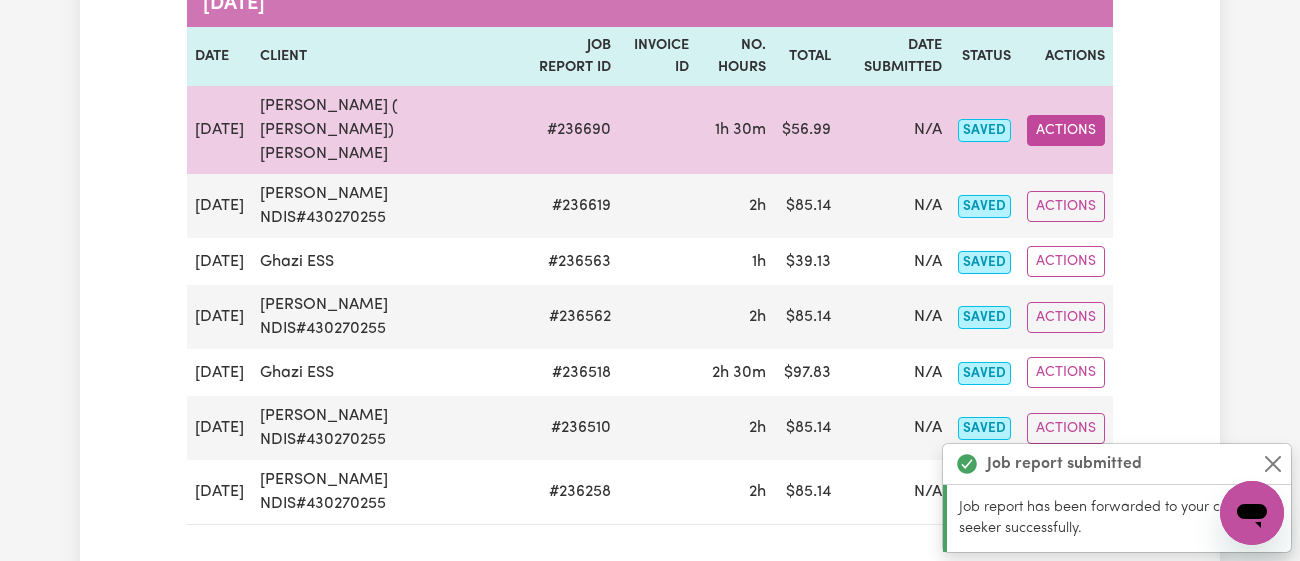 click on "Actions" at bounding box center (1066, 130) 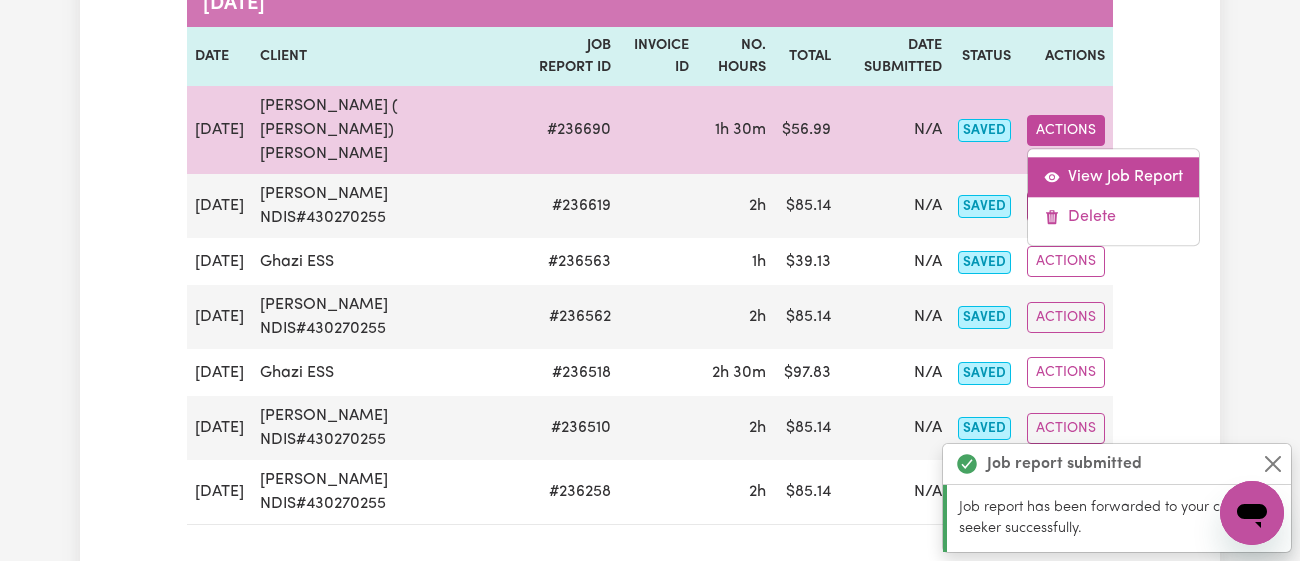 click on "View Job Report" at bounding box center [1113, 177] 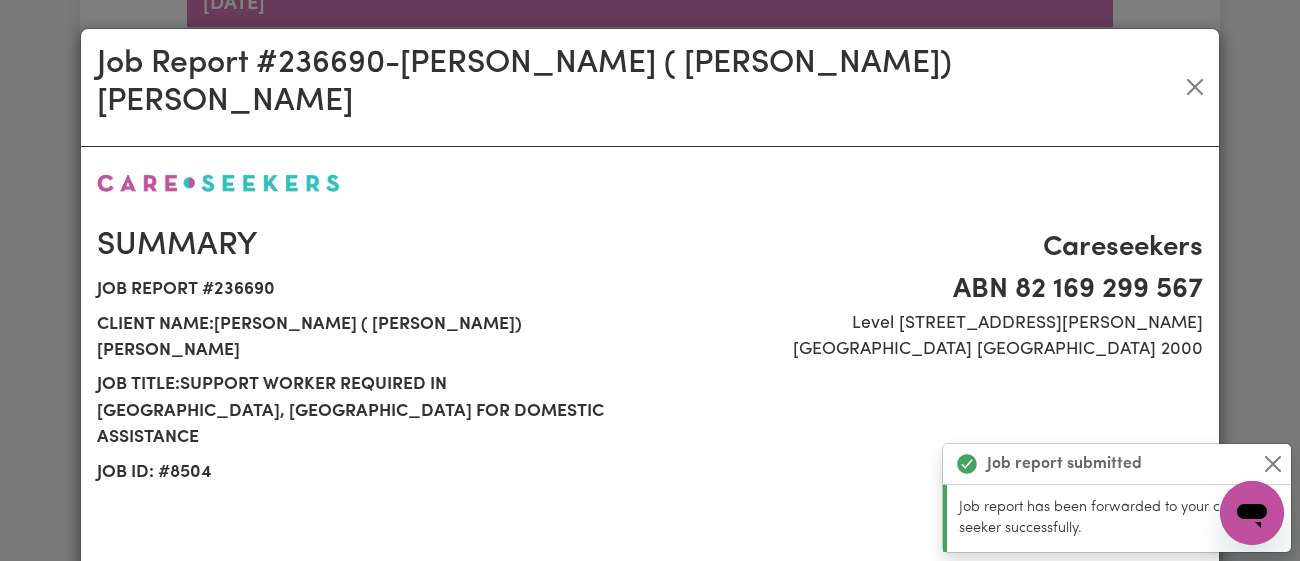 scroll, scrollTop: 737, scrollLeft: 0, axis: vertical 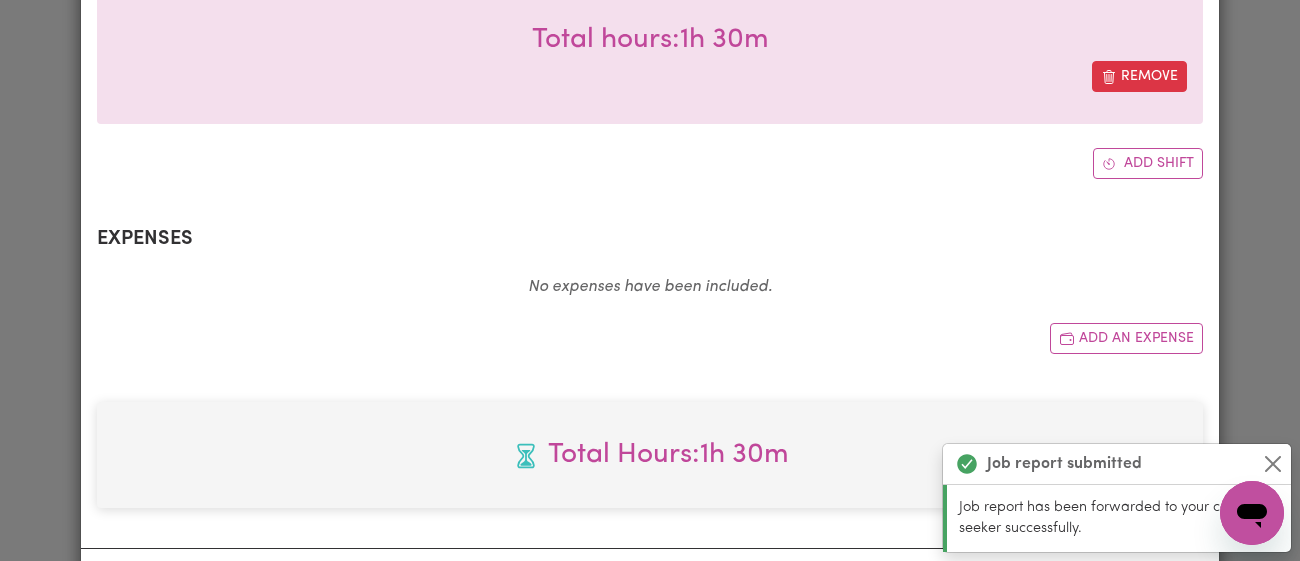 select on "41.75-Weekday" 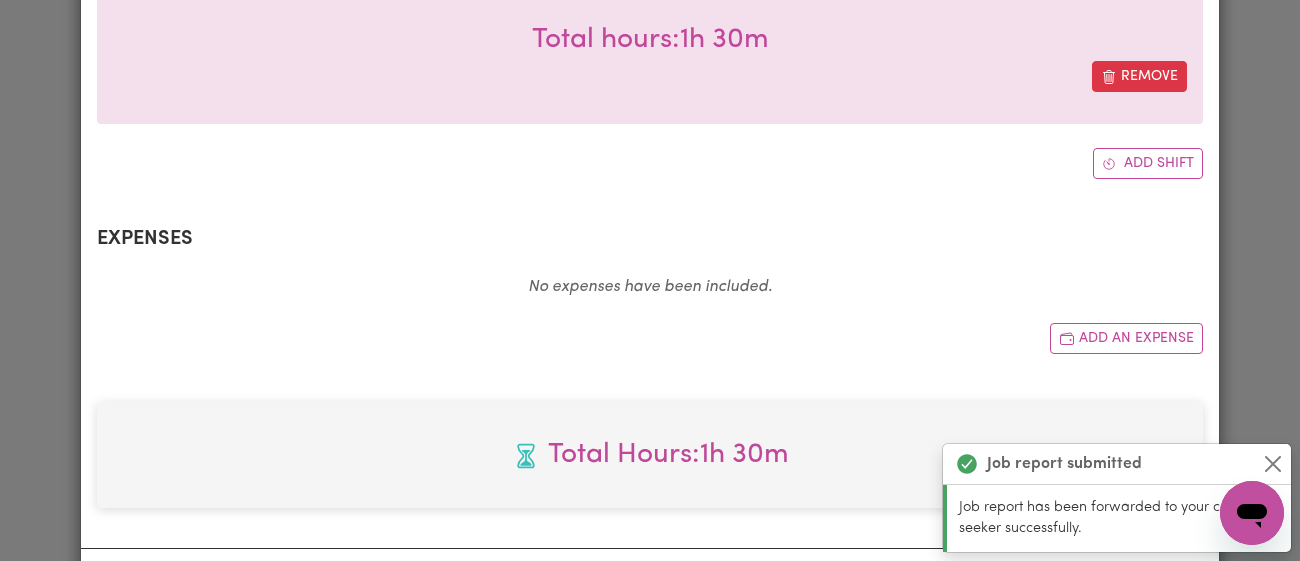 click on "Submit" at bounding box center [959, 587] 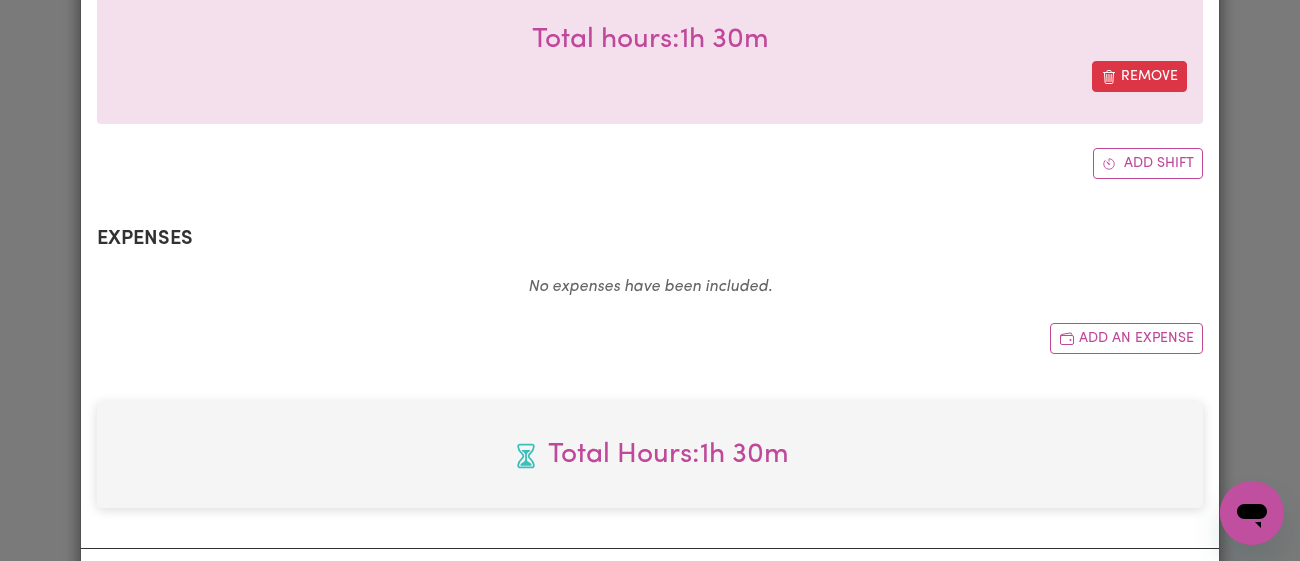 scroll, scrollTop: 0, scrollLeft: 0, axis: both 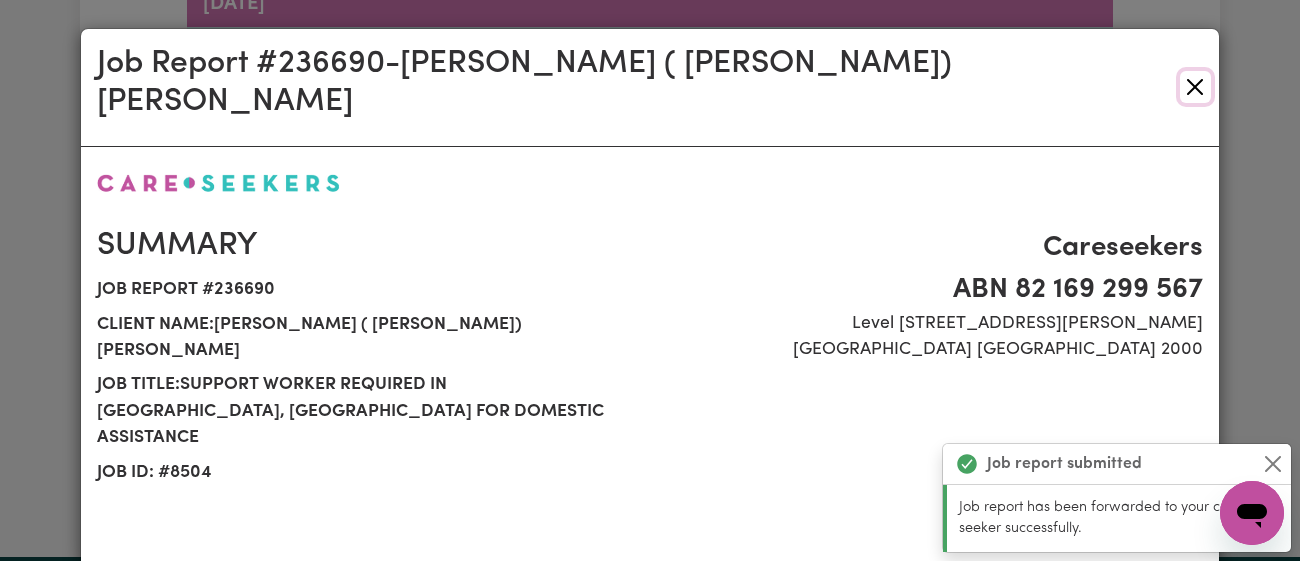 click at bounding box center (1195, 87) 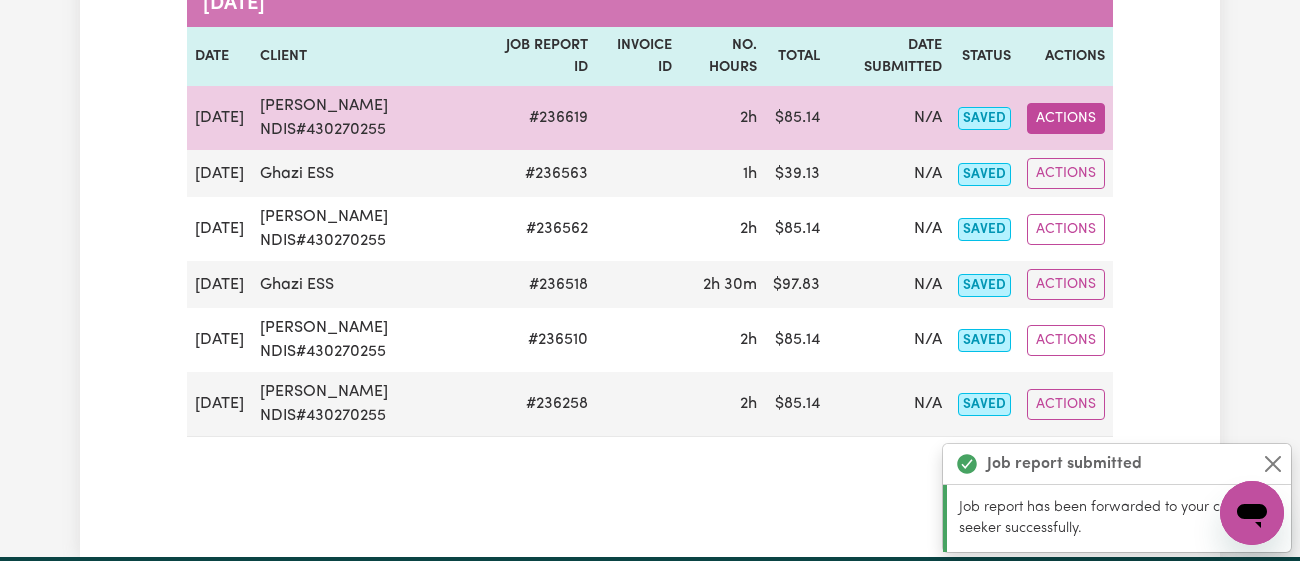 click on "Actions" at bounding box center (1066, 118) 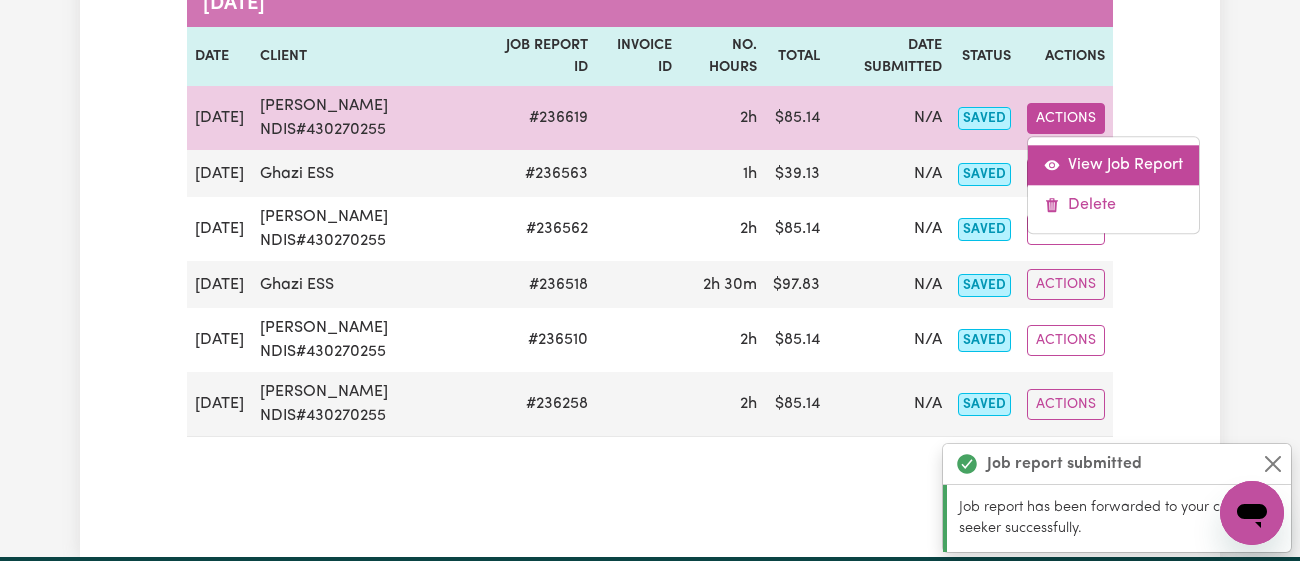 click on "View Job Report" at bounding box center [1113, 165] 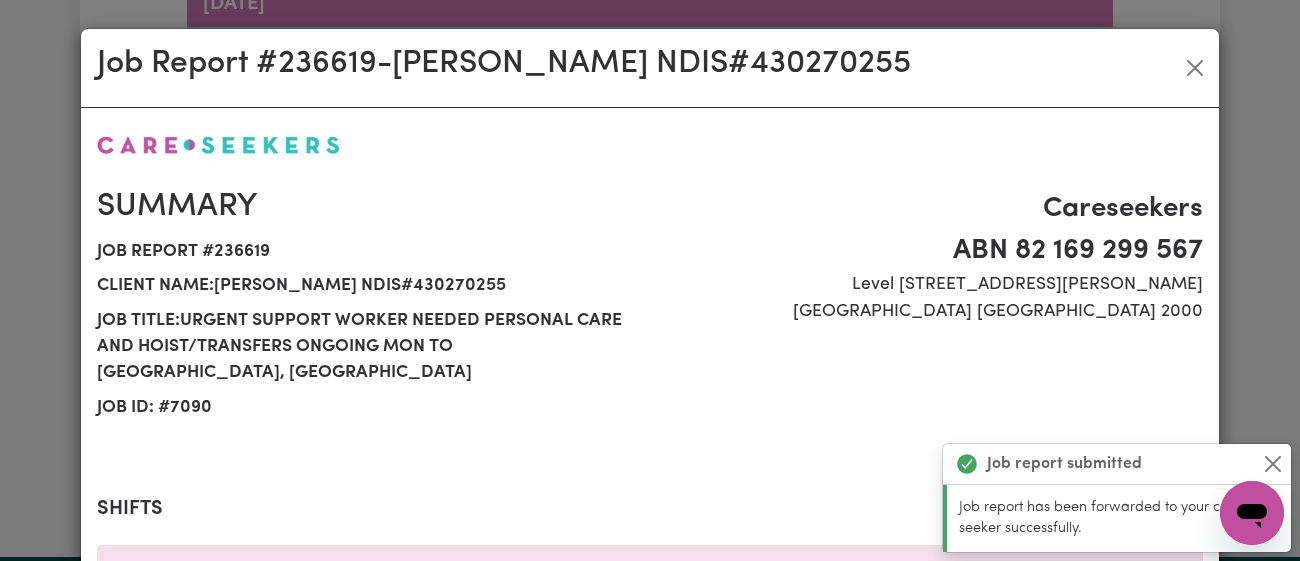 select on "46.78-Weekday" 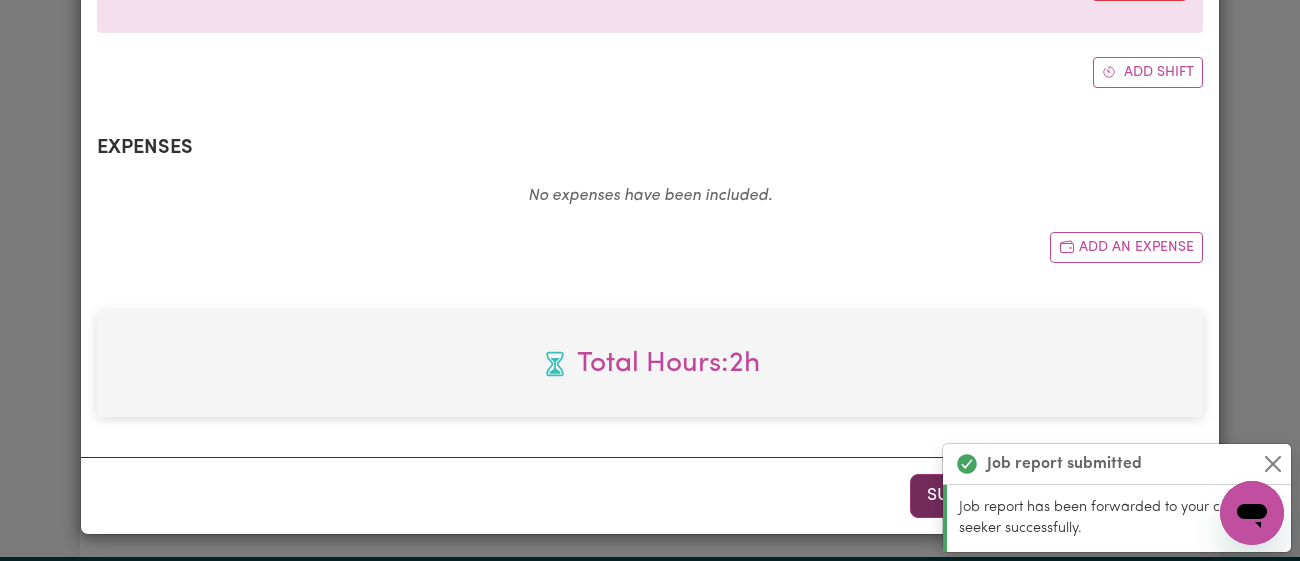 click on "Submit" at bounding box center (959, 496) 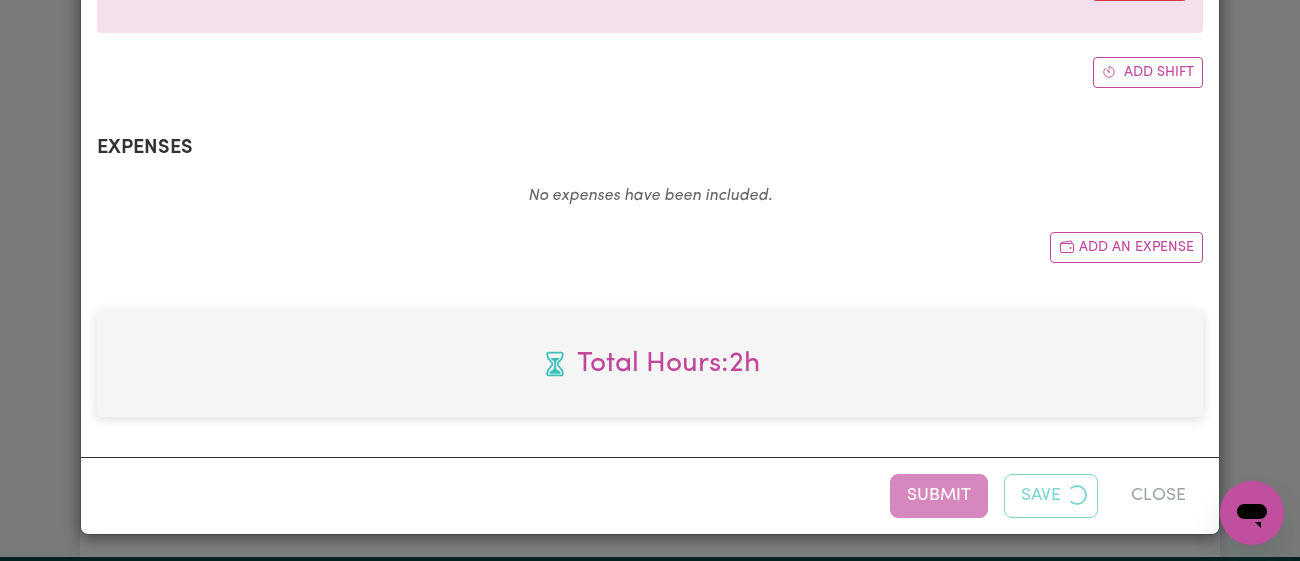 scroll, scrollTop: 0, scrollLeft: 0, axis: both 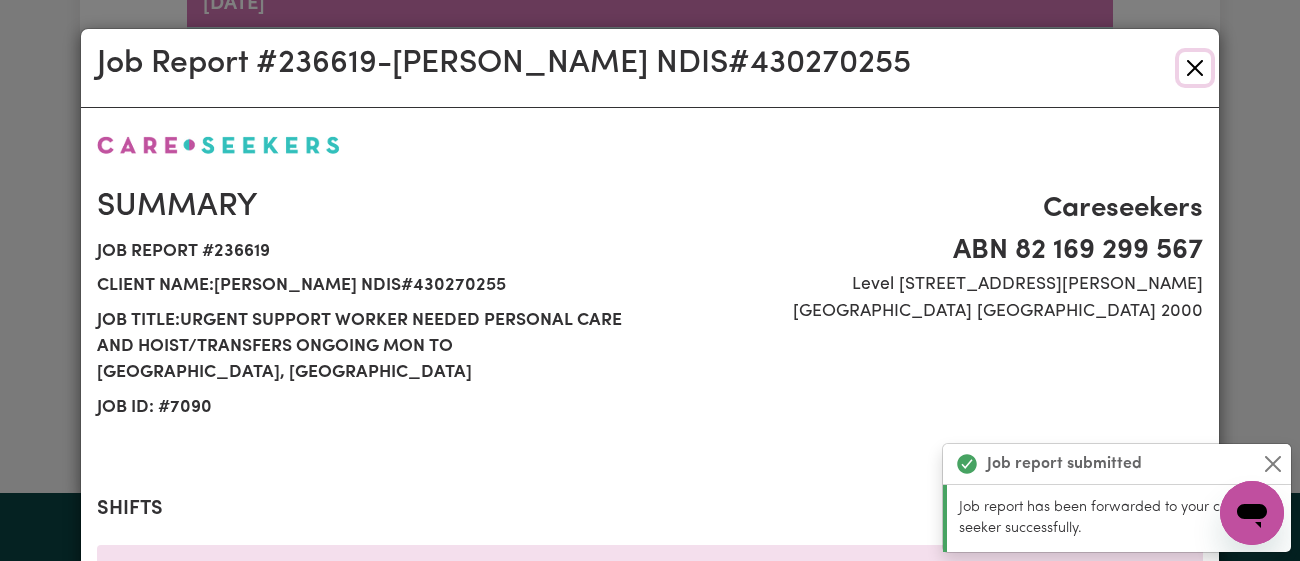 click at bounding box center [1195, 68] 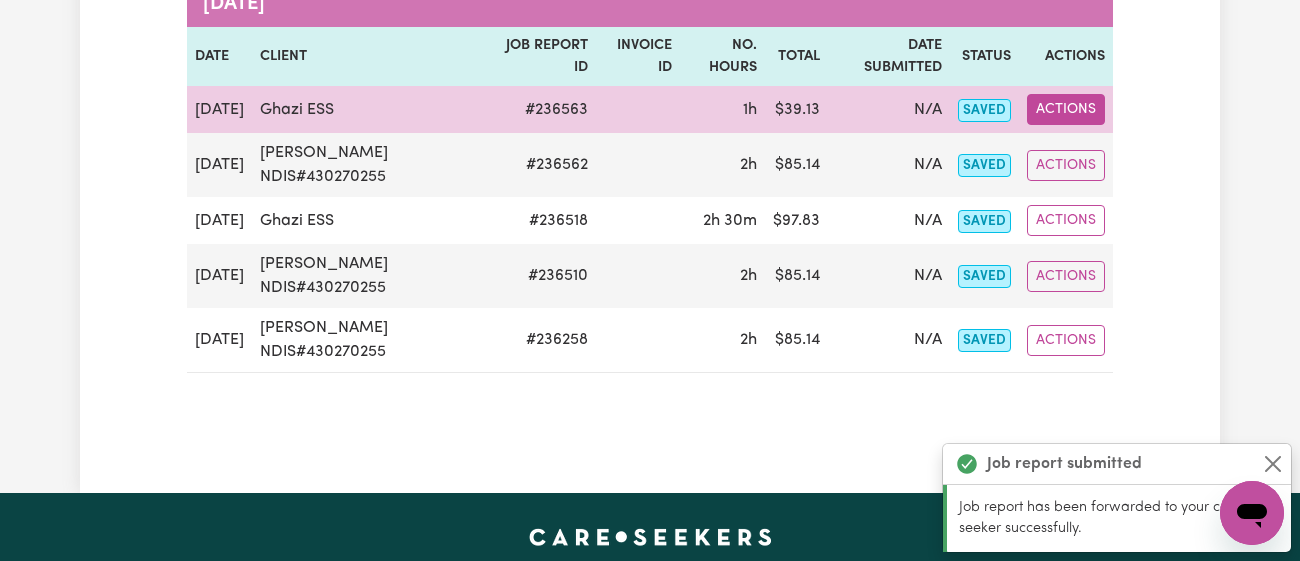 click on "Actions" at bounding box center (1066, 109) 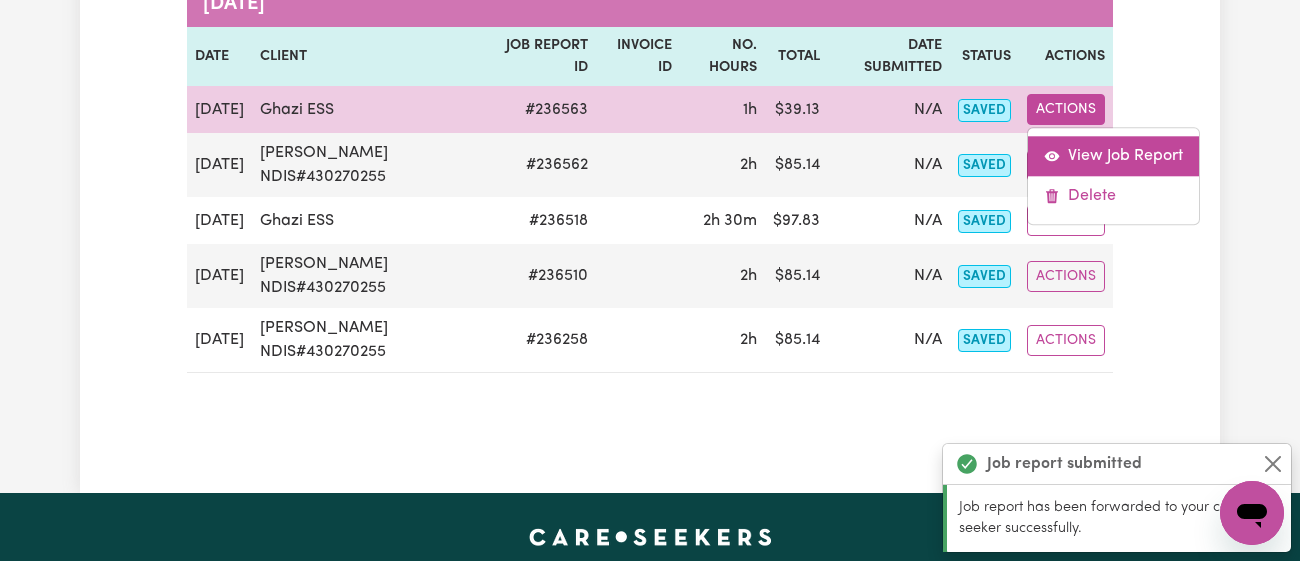 click on "View Job Report" at bounding box center (1113, 157) 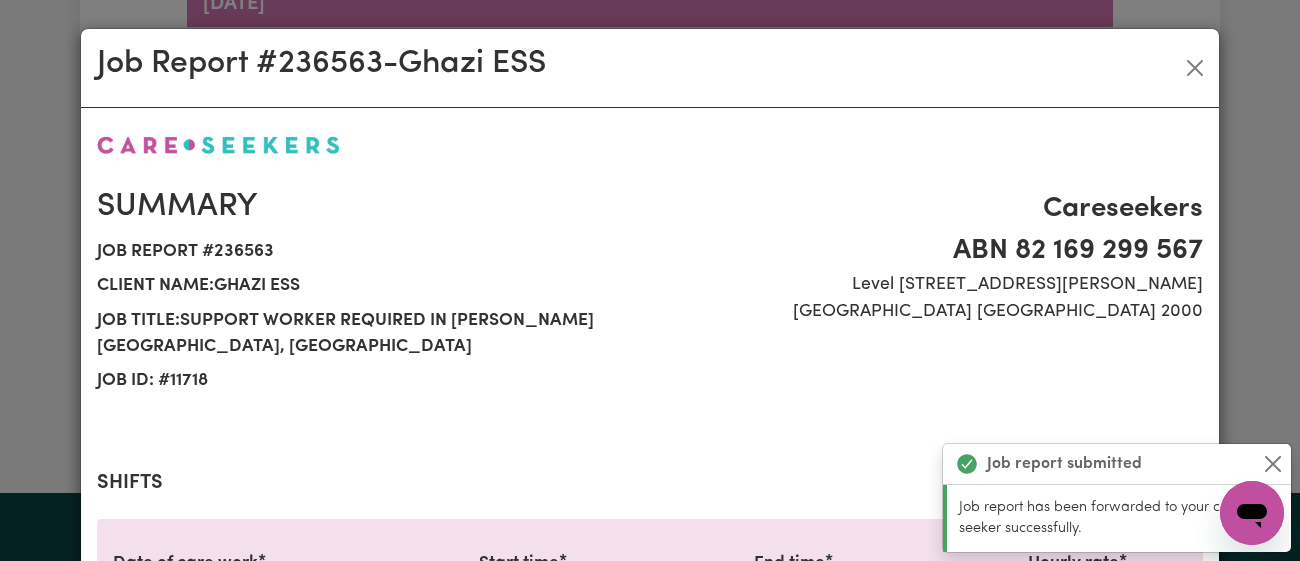 select on "43-Weekday" 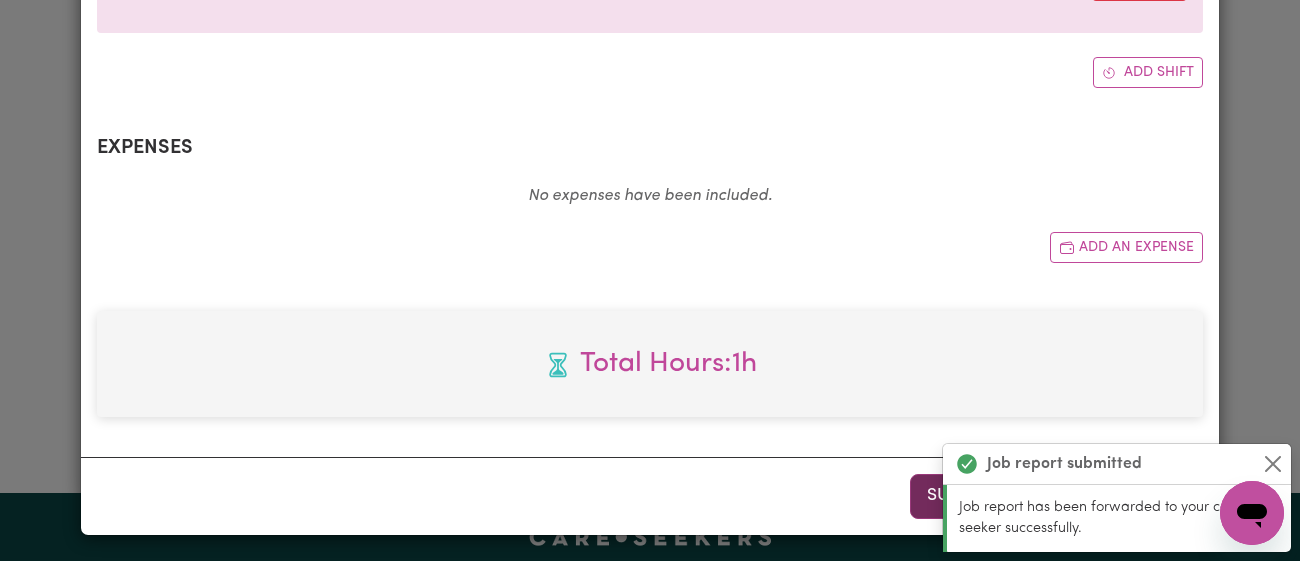 click on "Submit" at bounding box center (959, 496) 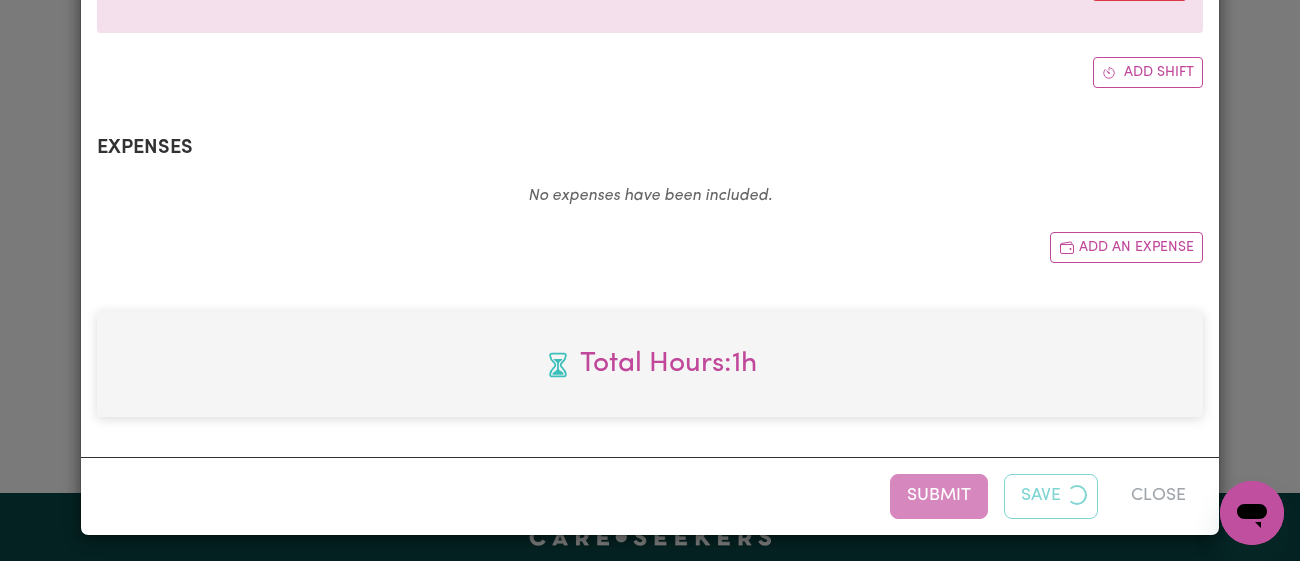 scroll, scrollTop: 0, scrollLeft: 0, axis: both 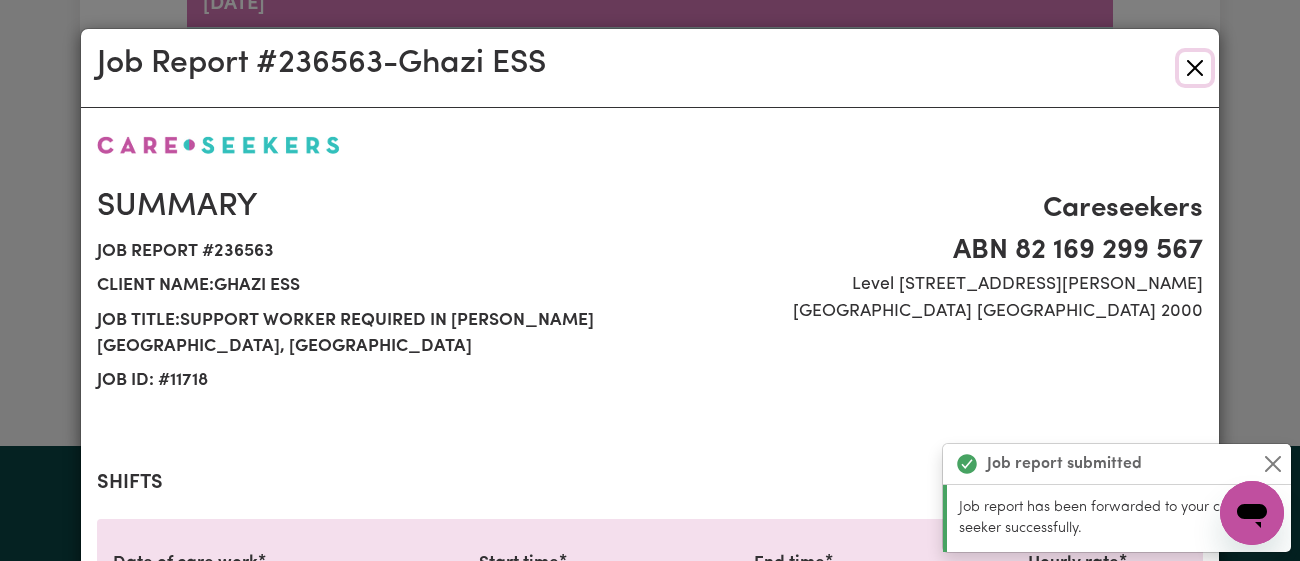 click at bounding box center (1195, 68) 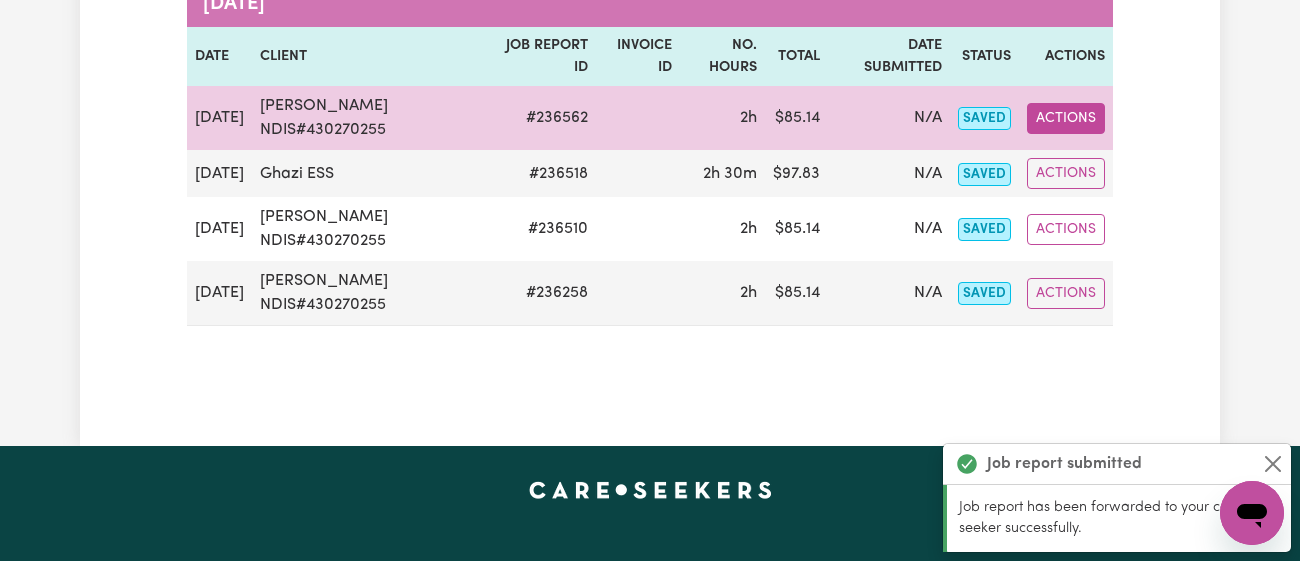 click on "Actions" at bounding box center (1066, 118) 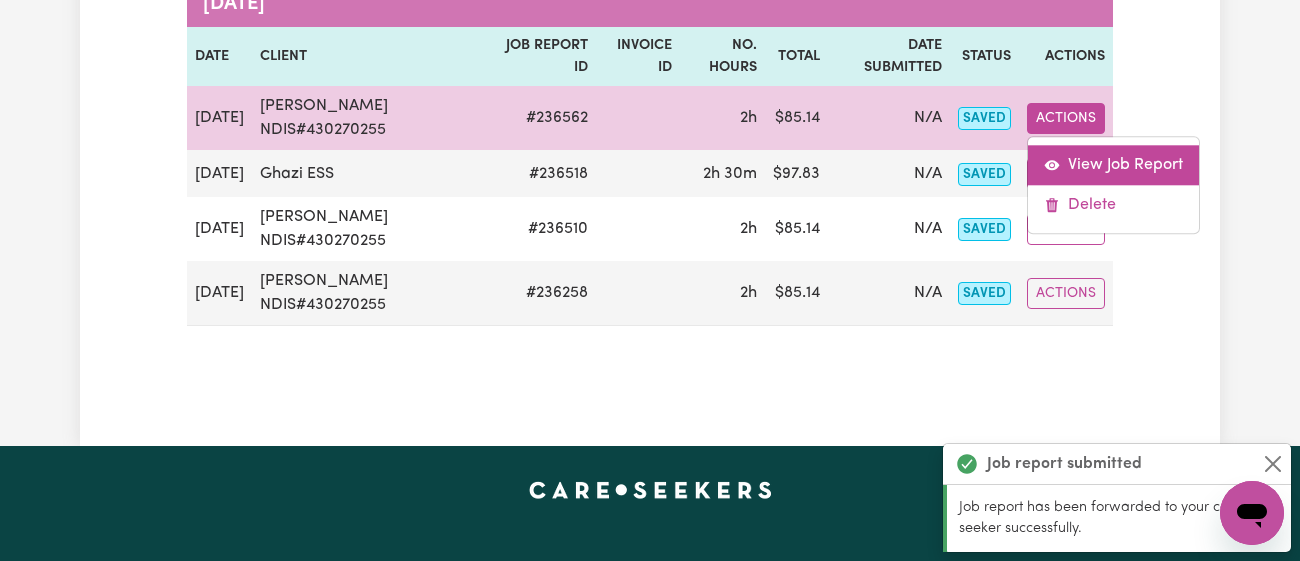 click on "View Job Report" at bounding box center [1113, 165] 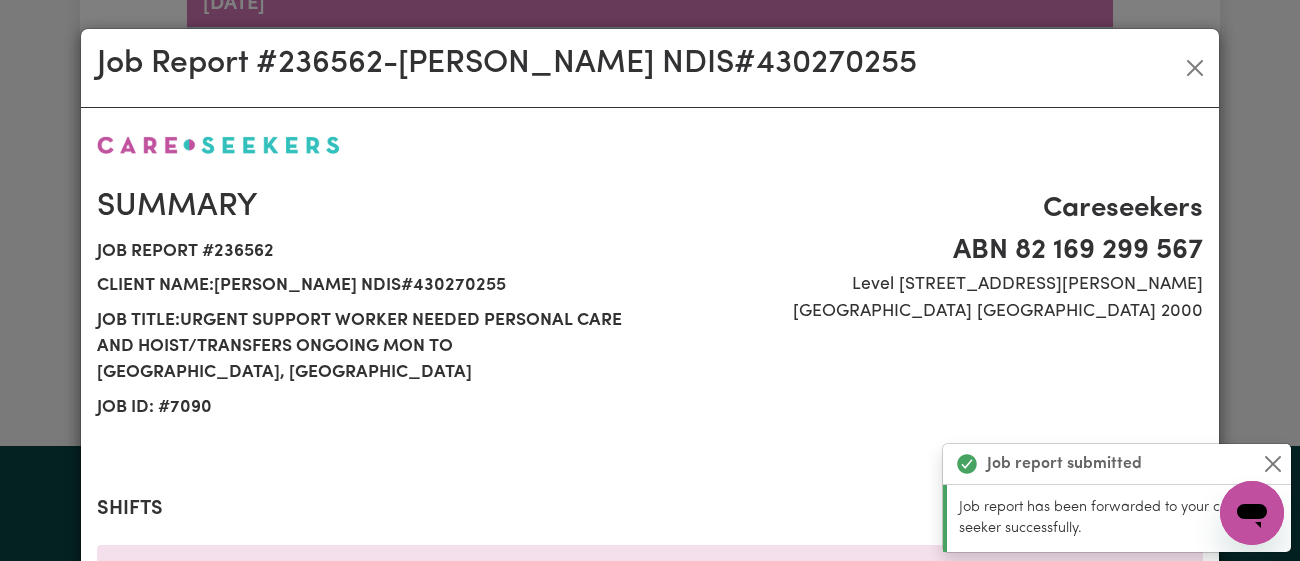 select on "46.78-Weekday" 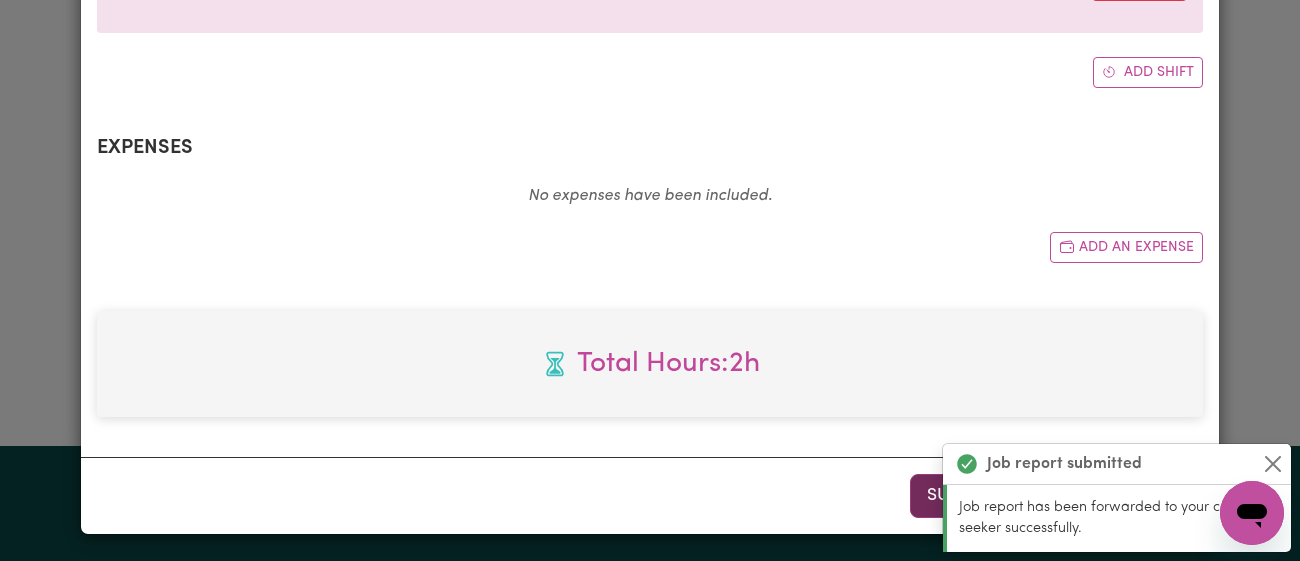 click on "Submit" at bounding box center (959, 496) 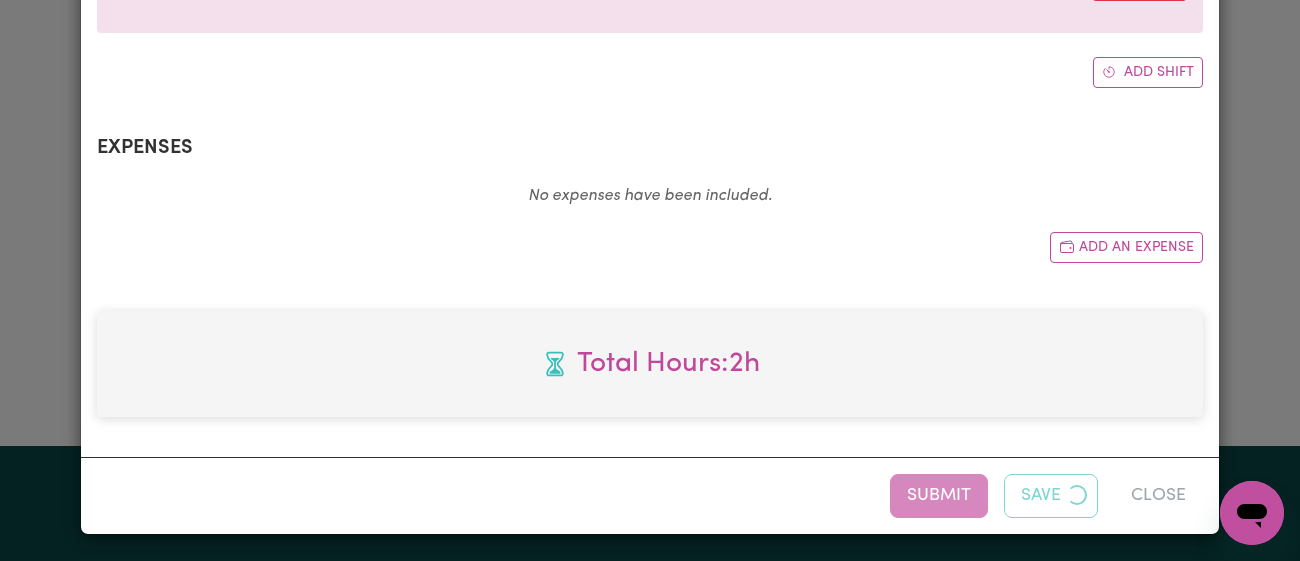 scroll, scrollTop: 0, scrollLeft: 0, axis: both 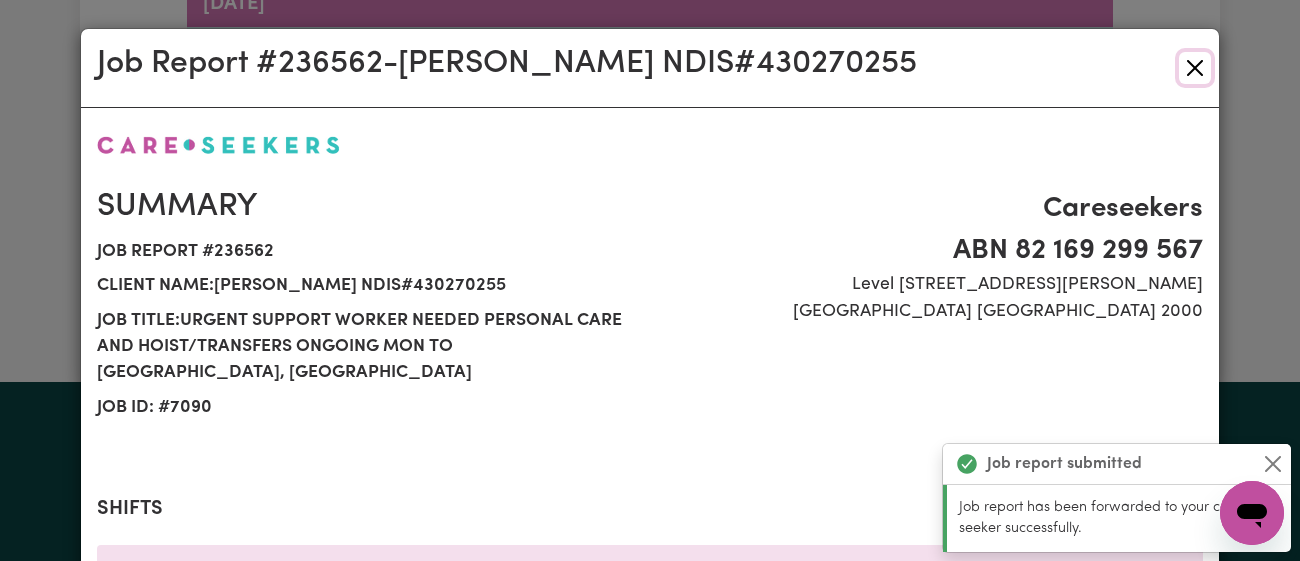 click at bounding box center [1195, 68] 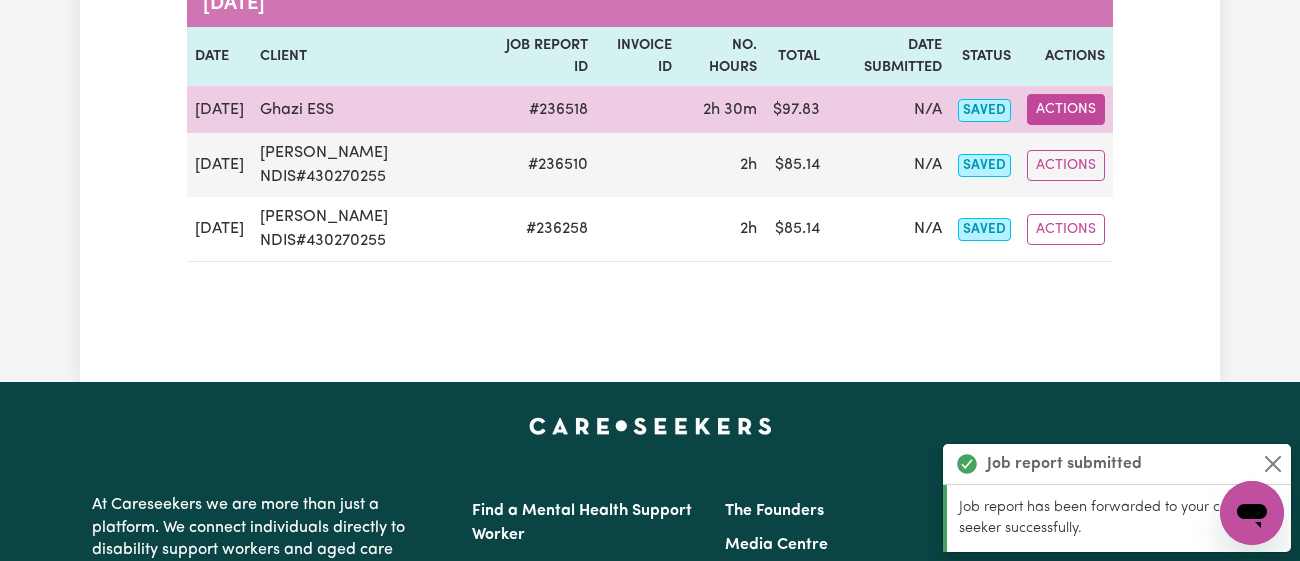 click on "Actions" at bounding box center (1066, 109) 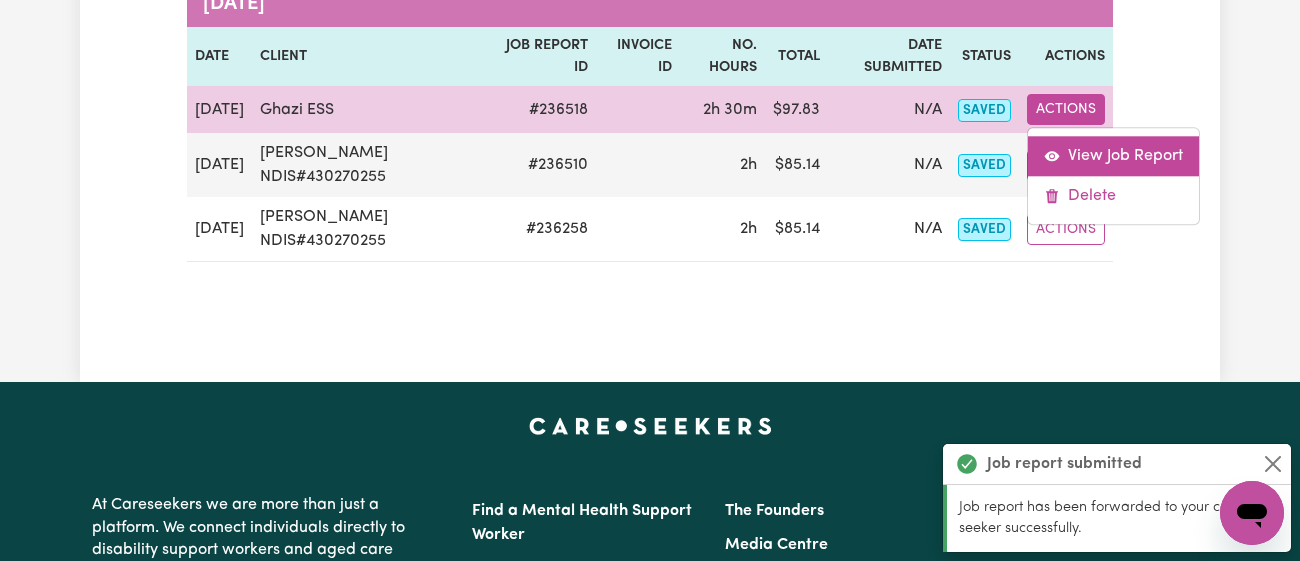 click on "View Job Report" at bounding box center [1113, 157] 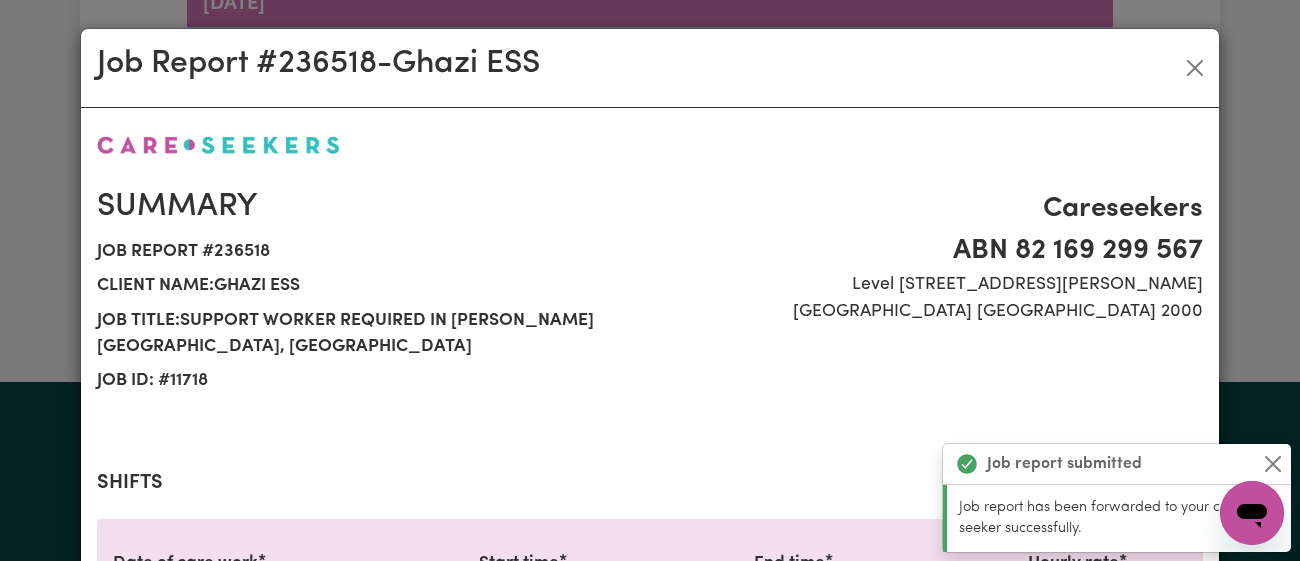 select on "43-Weekday" 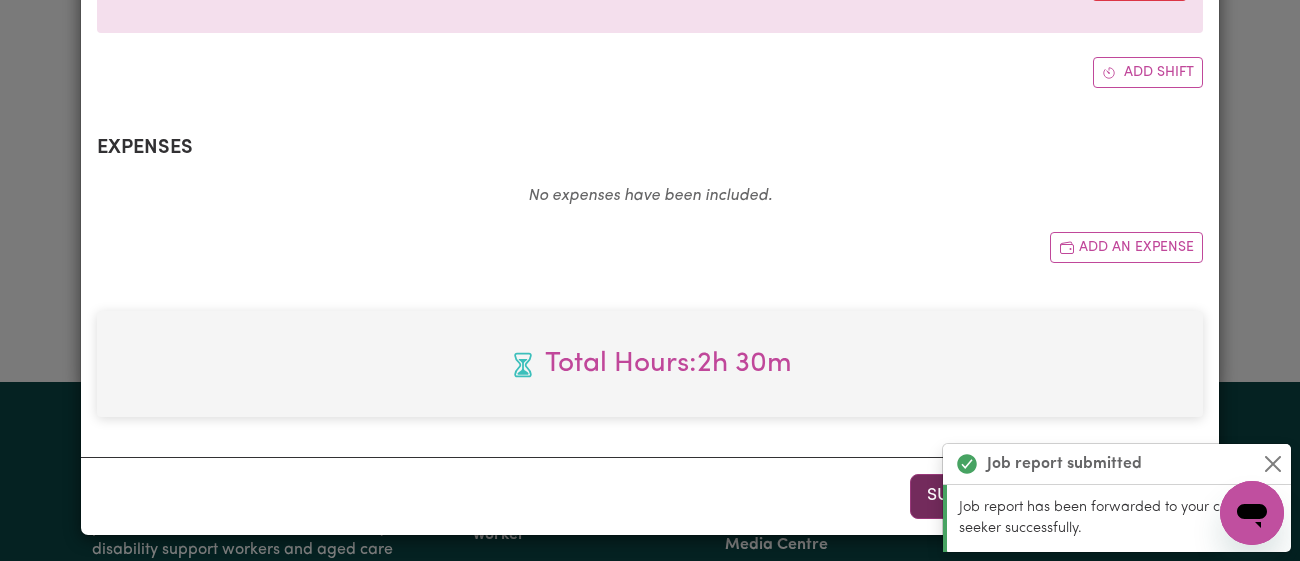 click on "Submit" at bounding box center [959, 496] 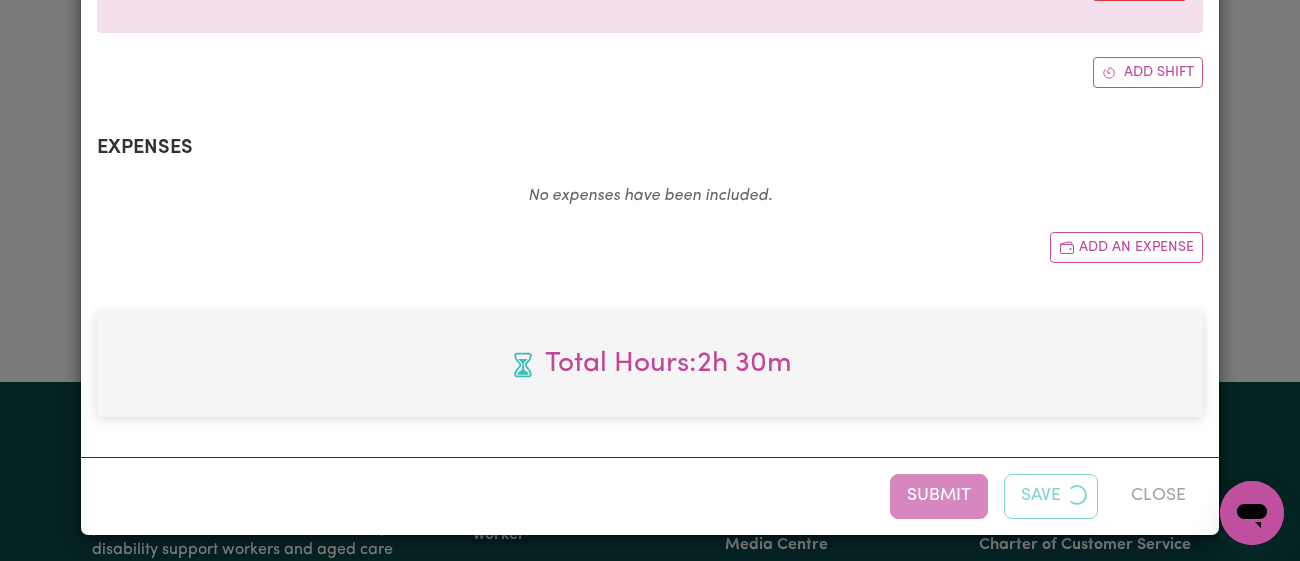 scroll, scrollTop: 0, scrollLeft: 0, axis: both 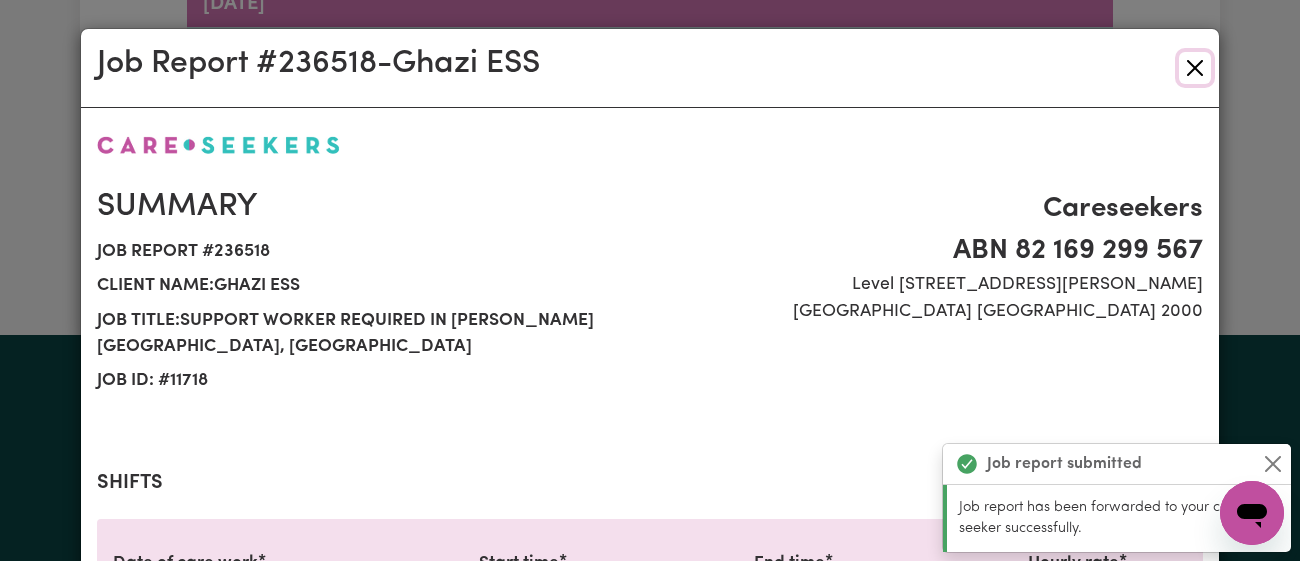 click at bounding box center (1195, 68) 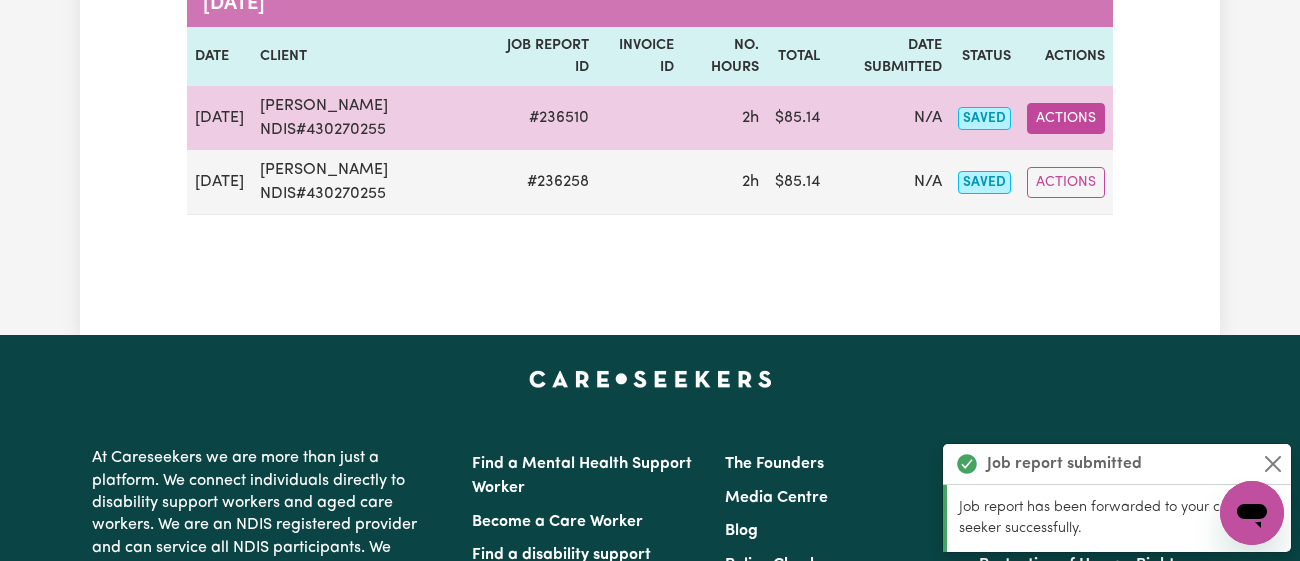 click on "Actions" at bounding box center [1066, 118] 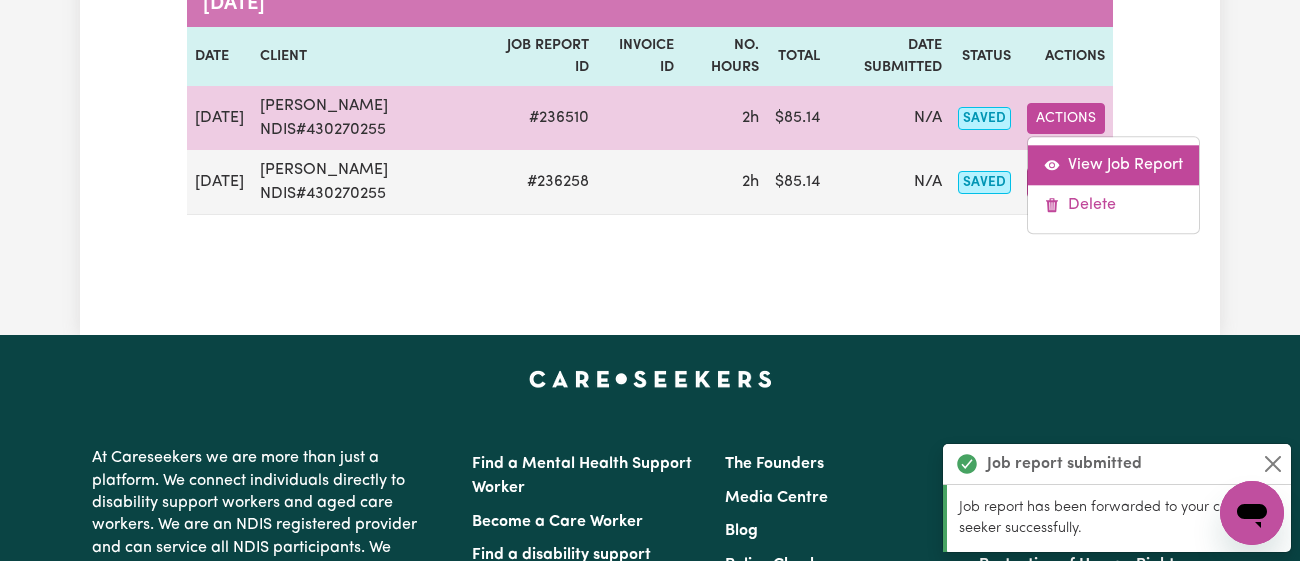click on "View Job Report" at bounding box center [1113, 165] 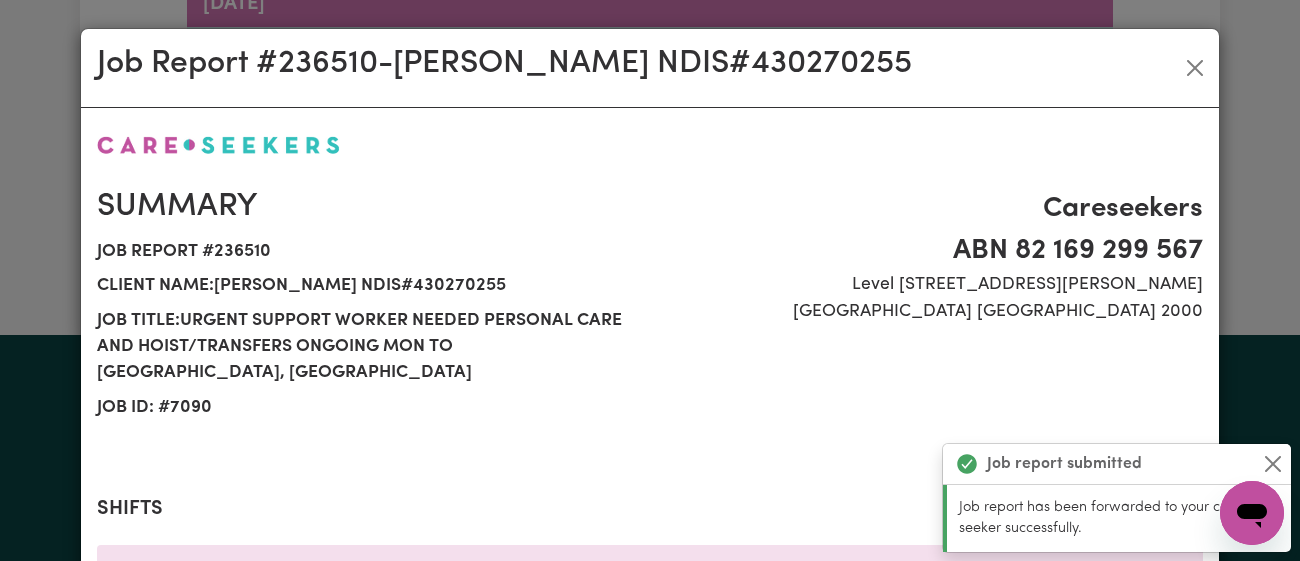 select on "46.78-Weekday" 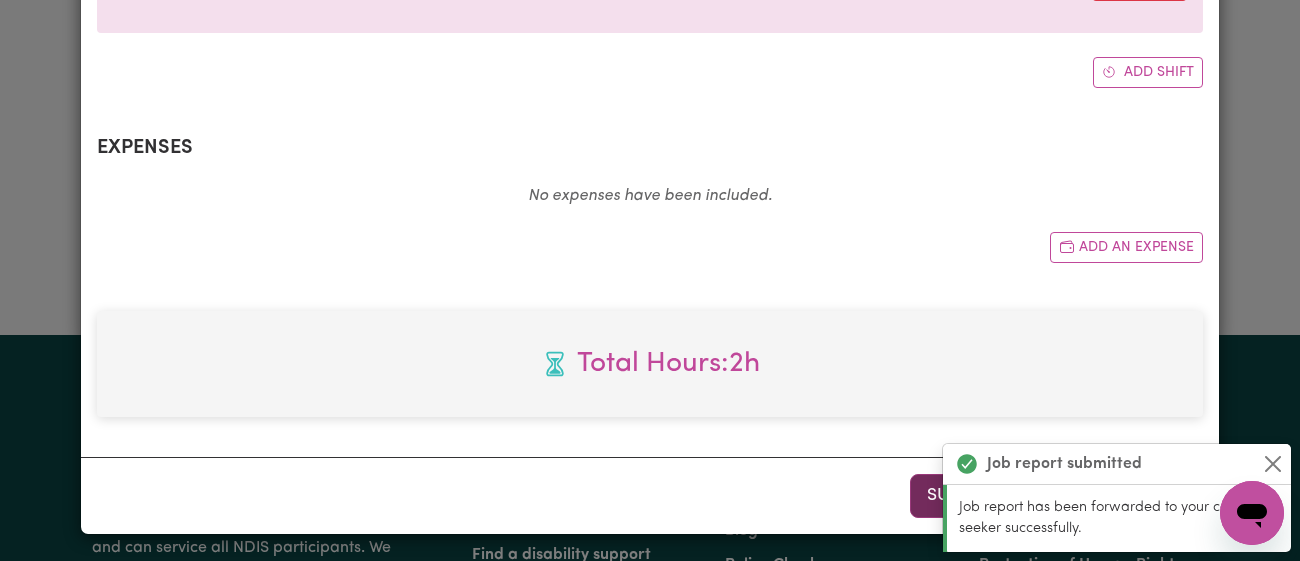 click on "Submit" at bounding box center (959, 496) 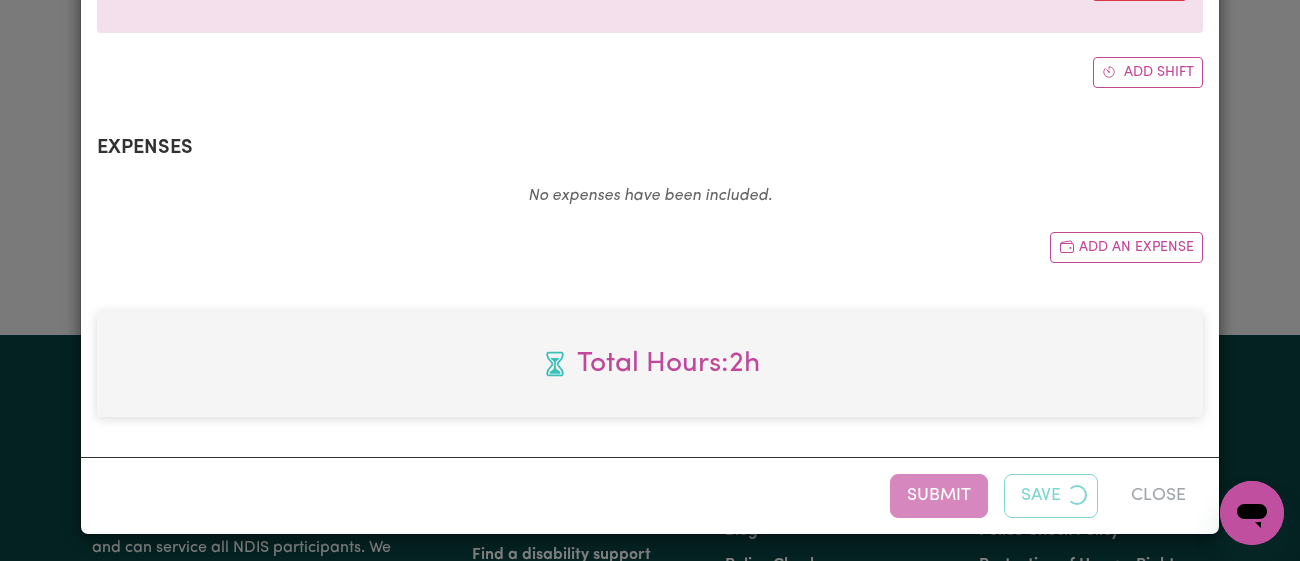 scroll, scrollTop: 0, scrollLeft: 0, axis: both 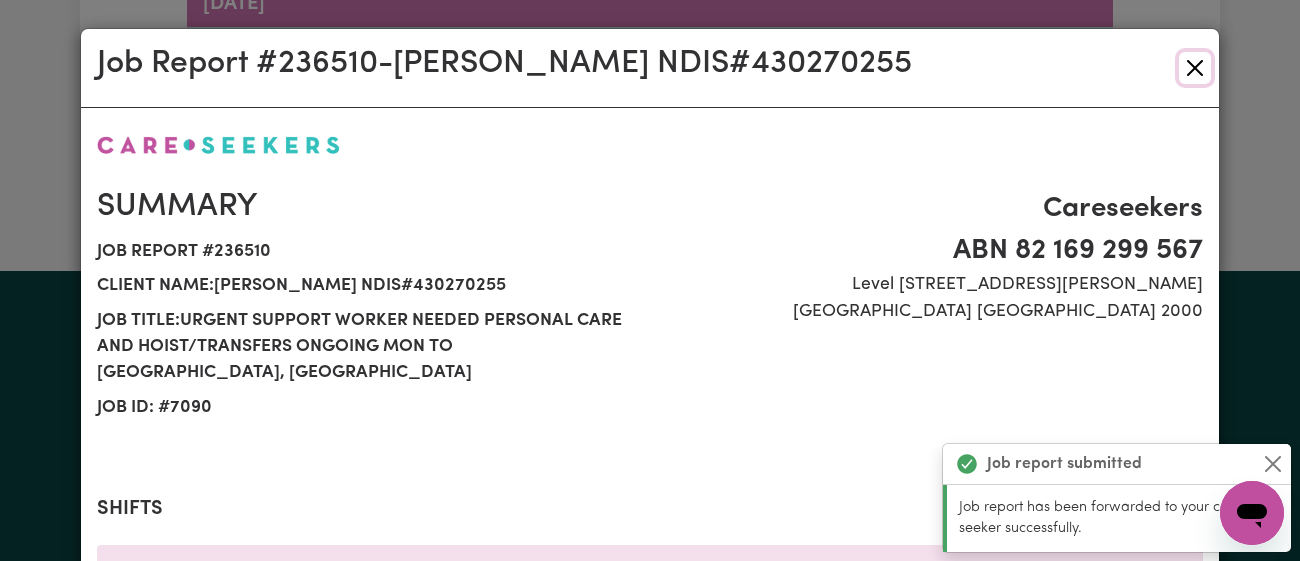 click at bounding box center [1195, 68] 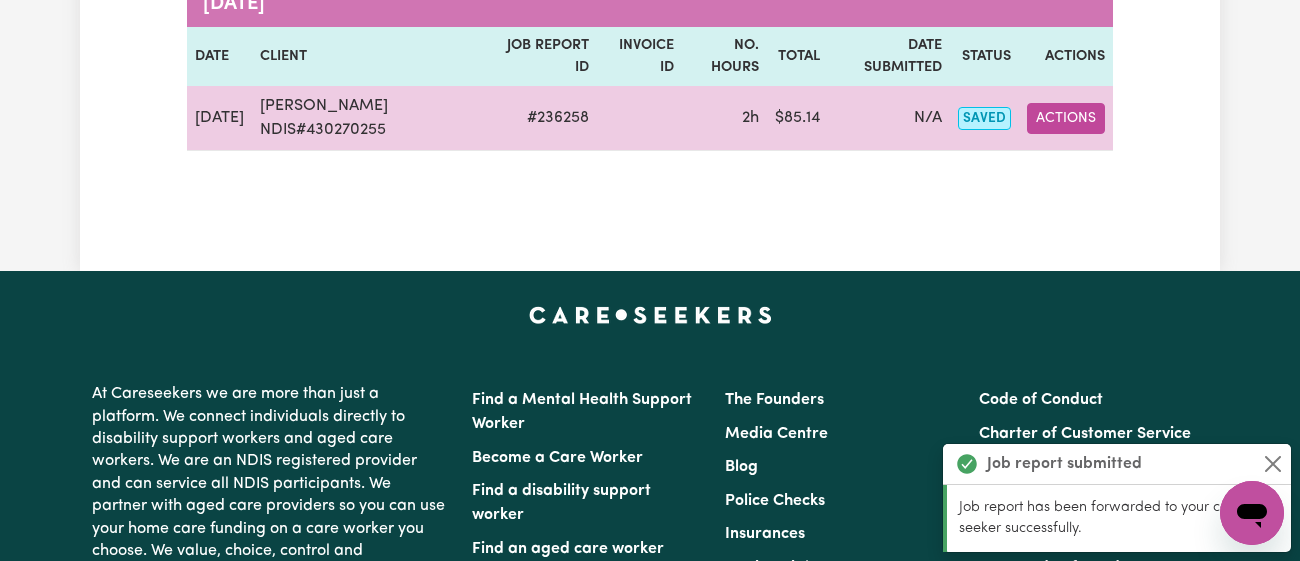 click on "Actions" at bounding box center (1066, 118) 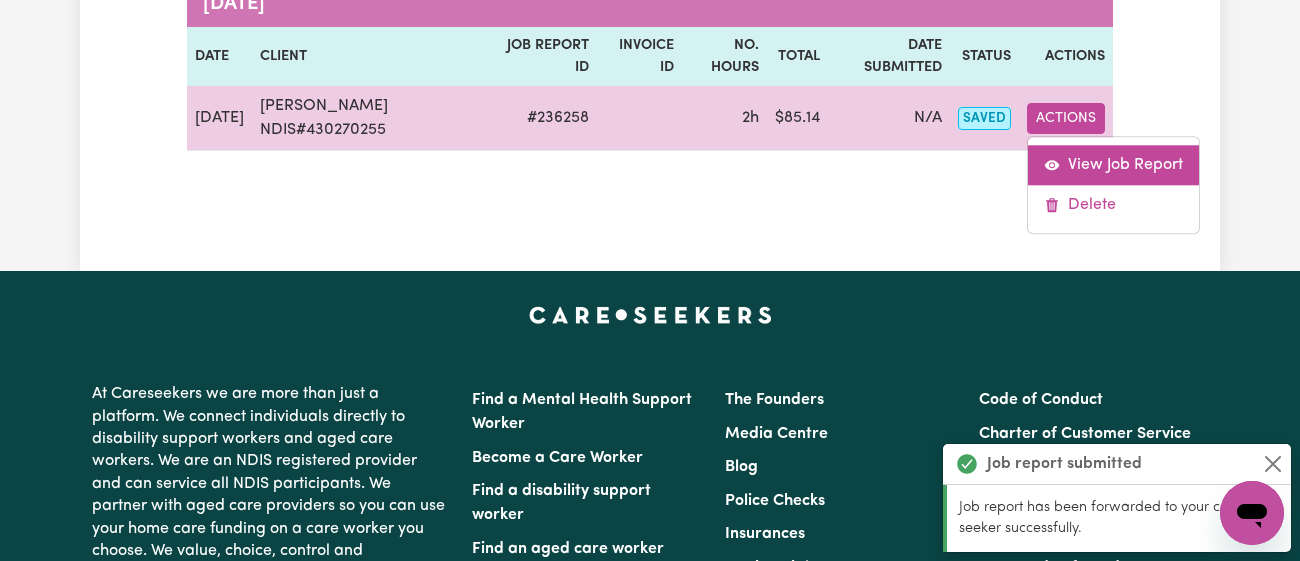 click on "View Job Report" at bounding box center [1113, 165] 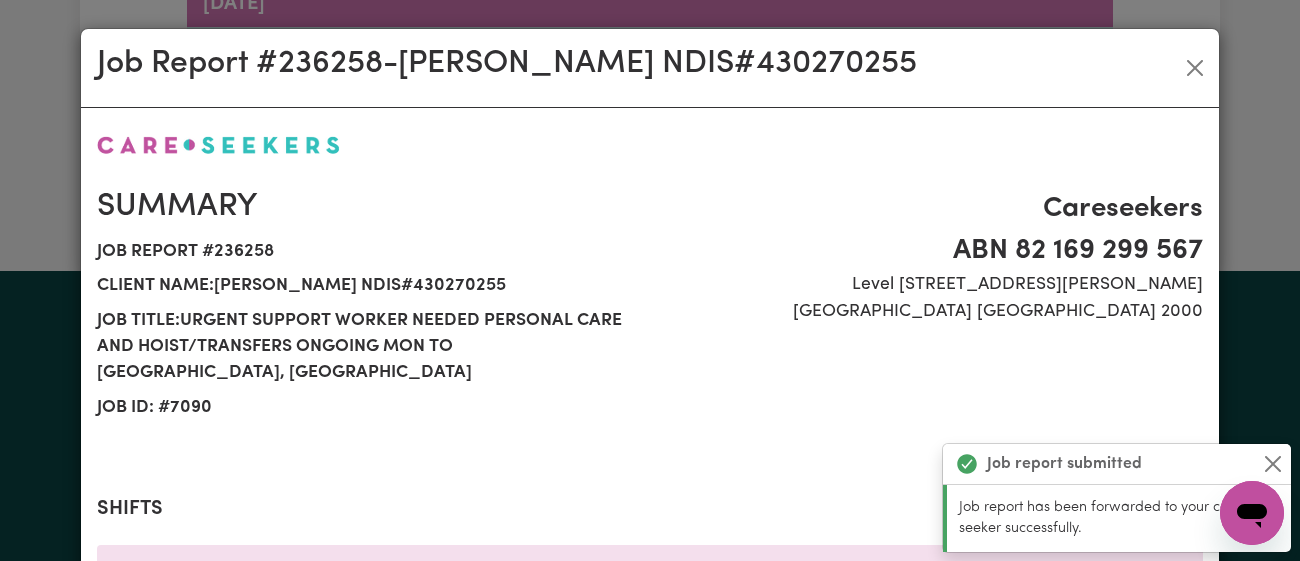 scroll, scrollTop: 764, scrollLeft: 0, axis: vertical 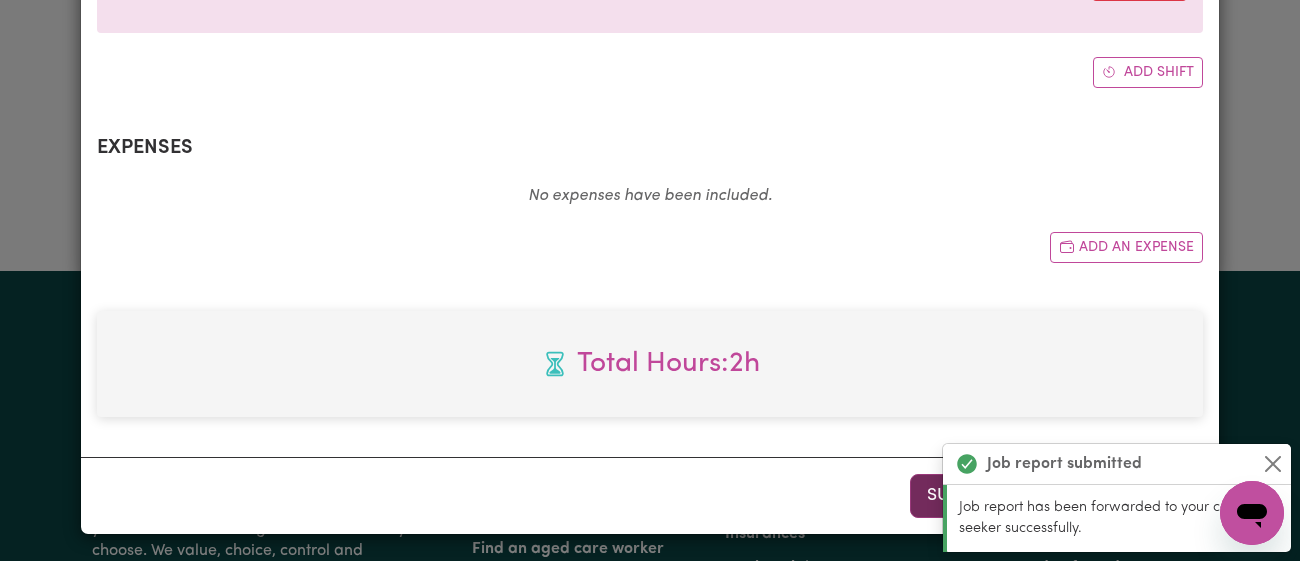 click on "Submit" at bounding box center [959, 496] 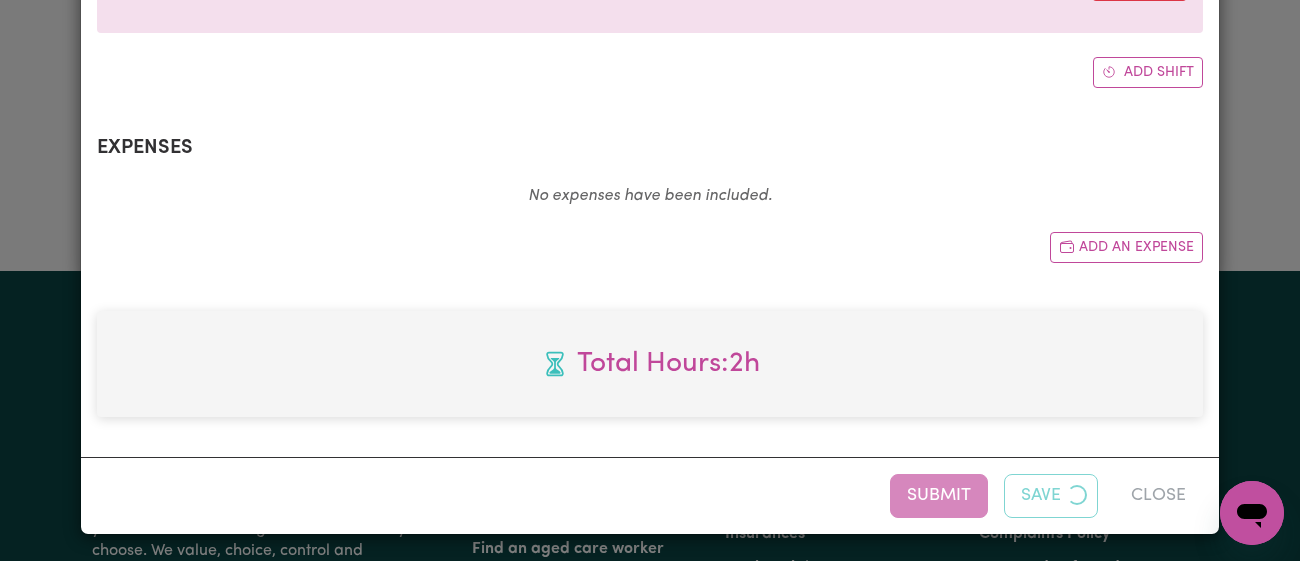 scroll, scrollTop: 0, scrollLeft: 0, axis: both 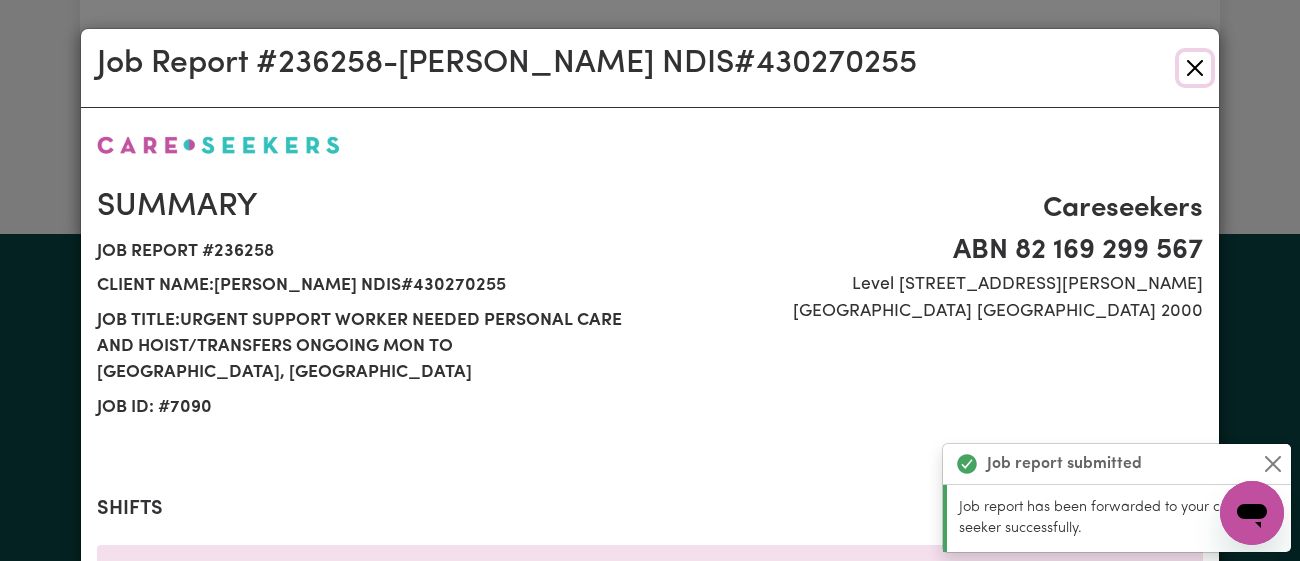 click at bounding box center (1195, 68) 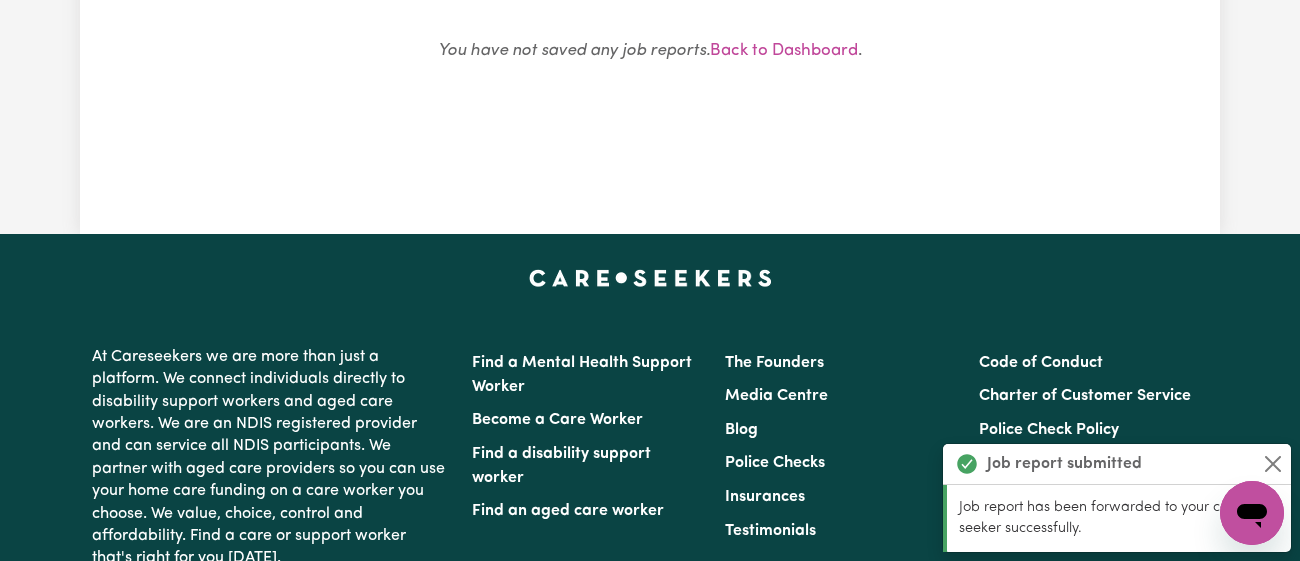 click on "Saved Hours Group by: Date Care Seeker Status Search Export You have not saved any job reports.  Back to Dashboard . Job report submitted Job report has been forwarded to your care seeker successfully." at bounding box center [650, -16] 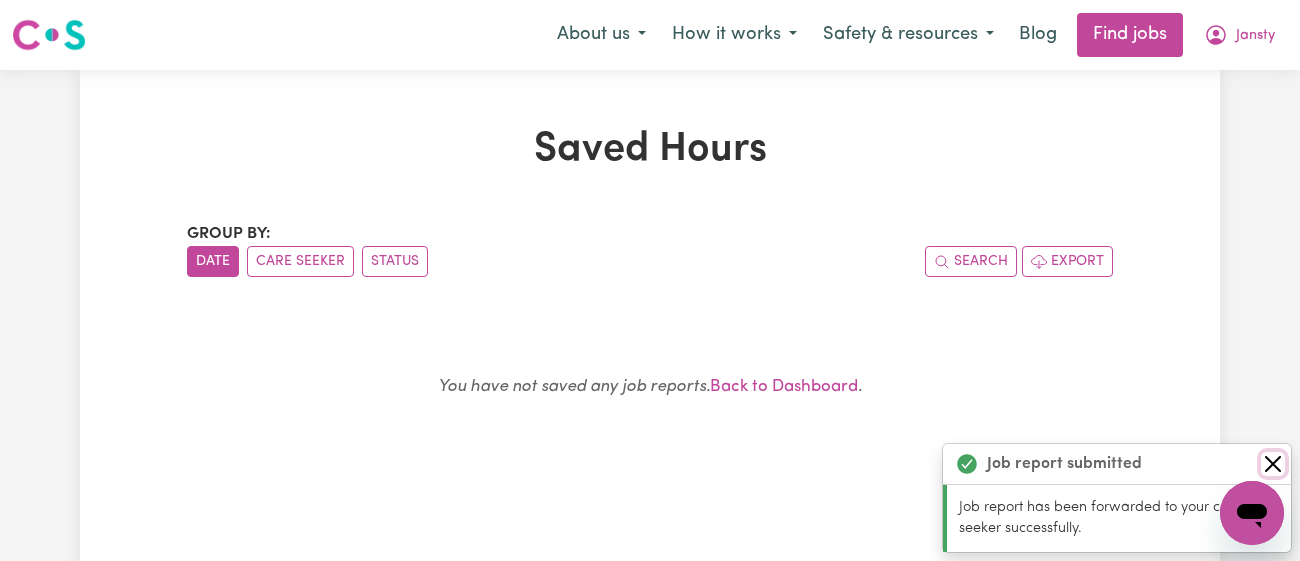 click at bounding box center [1273, 464] 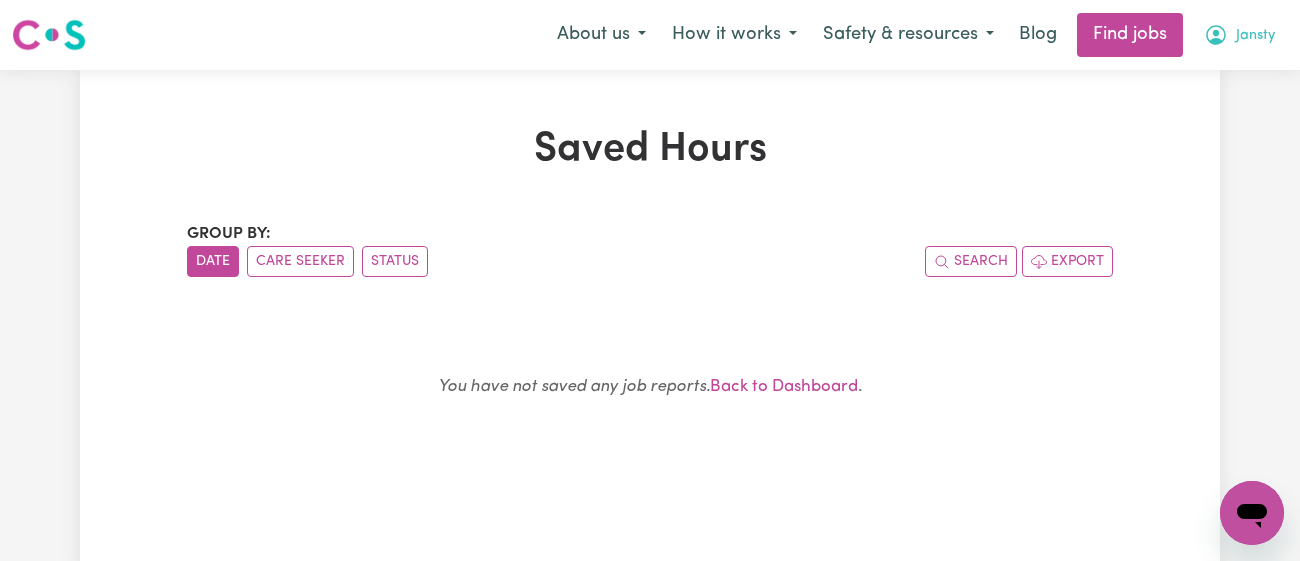 click on "Jansty" at bounding box center (1255, 36) 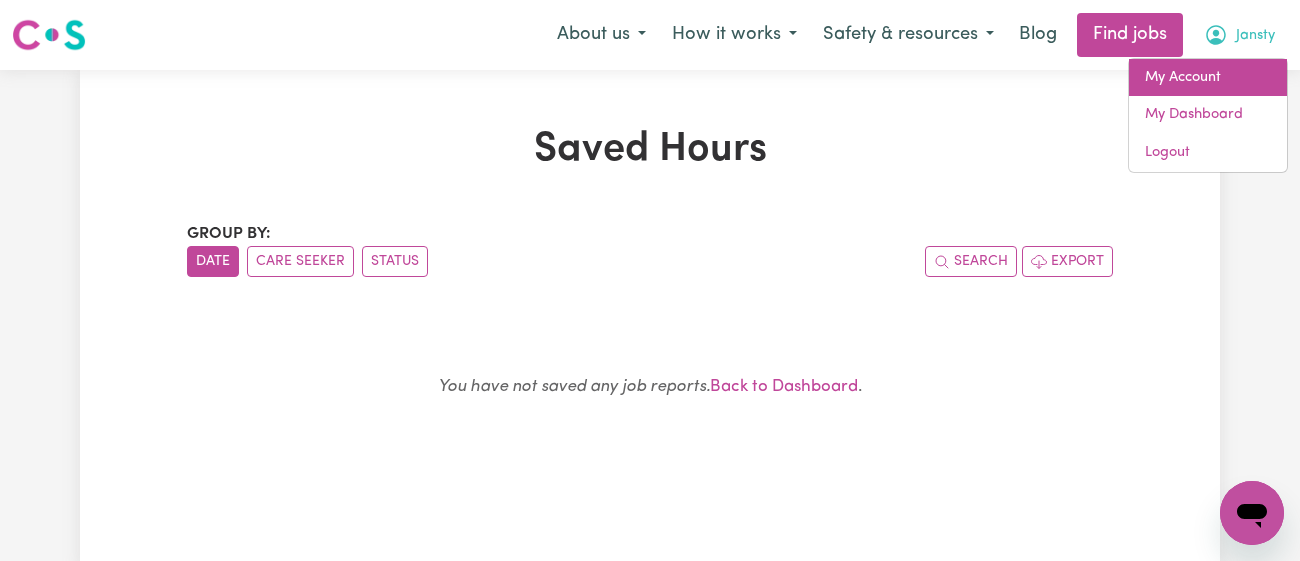 click on "My Account" at bounding box center [1208, 78] 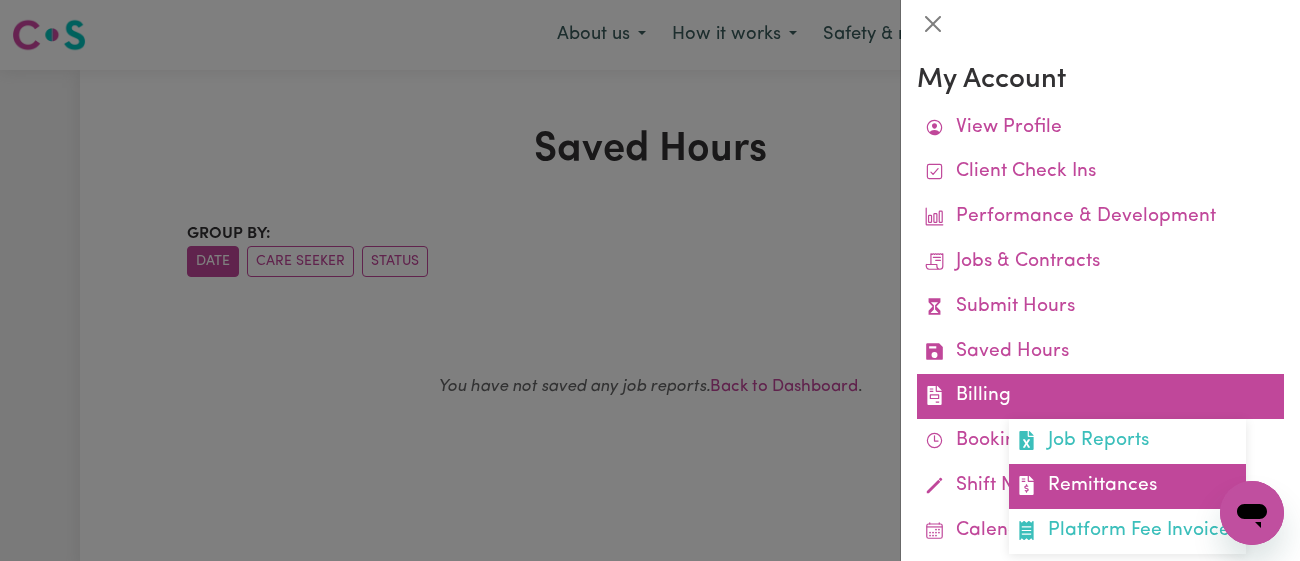 click on "Remittances" at bounding box center (1127, 486) 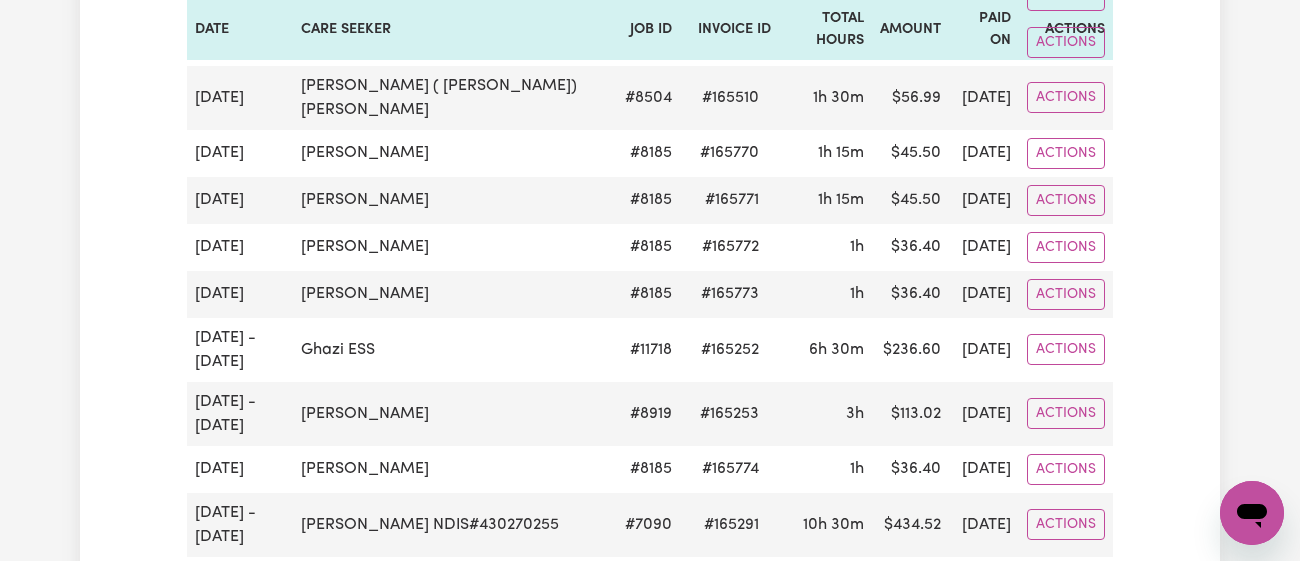 scroll, scrollTop: 0, scrollLeft: 0, axis: both 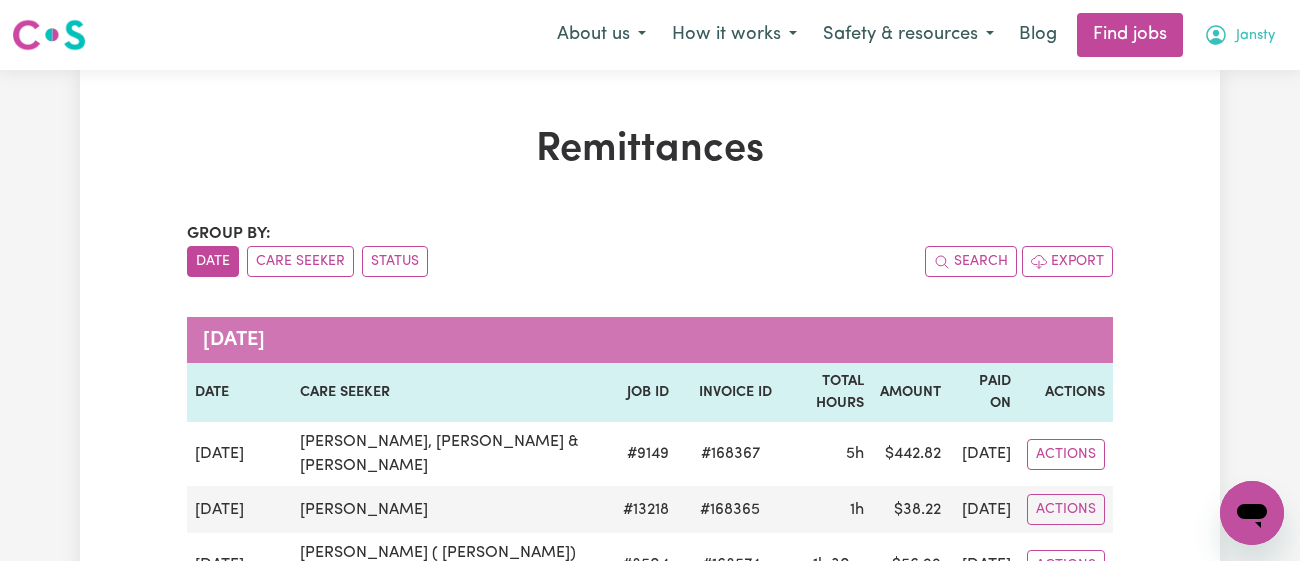 click on "Jansty" at bounding box center (1239, 35) 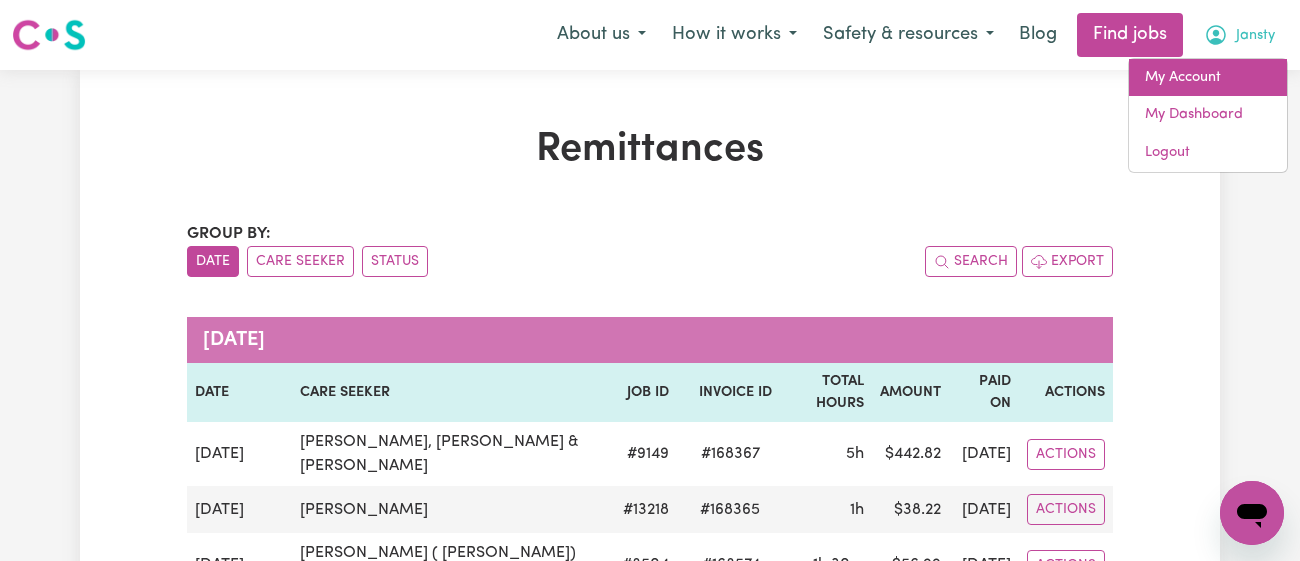 click on "My Account" at bounding box center [1208, 78] 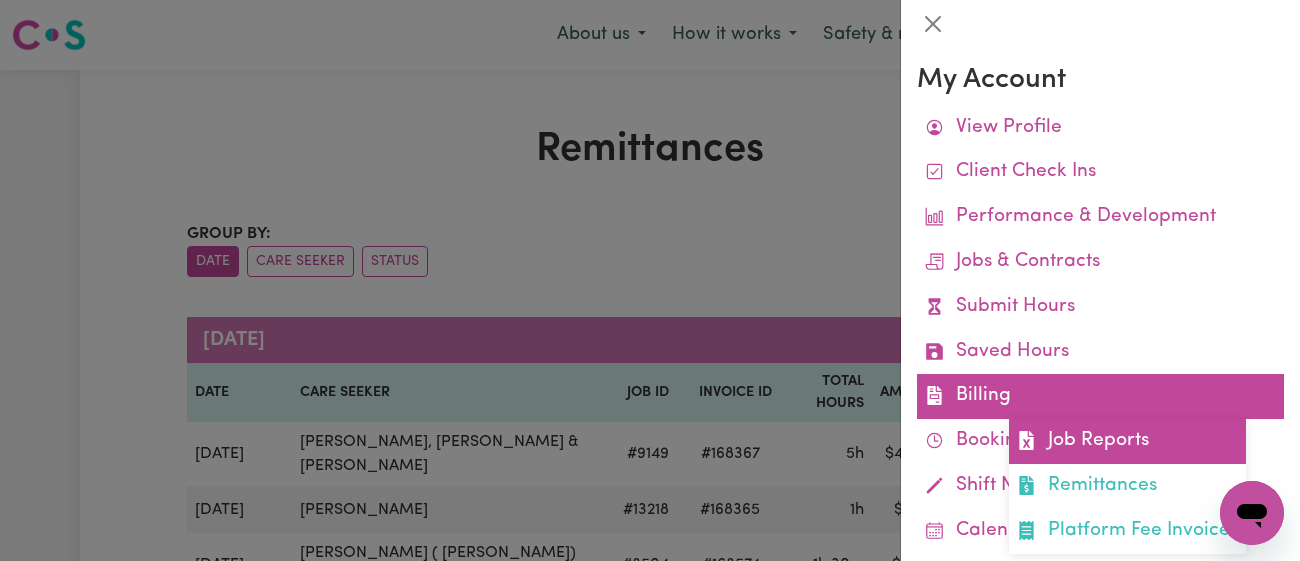 click on "Job Reports" at bounding box center (1127, 441) 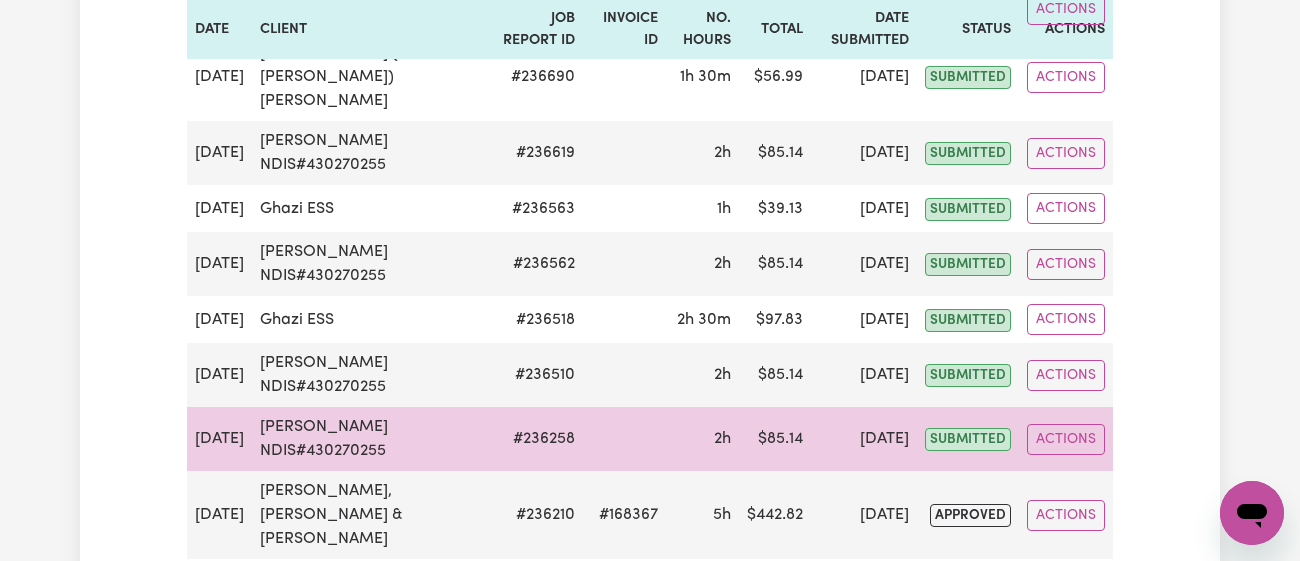 scroll, scrollTop: 0, scrollLeft: 0, axis: both 